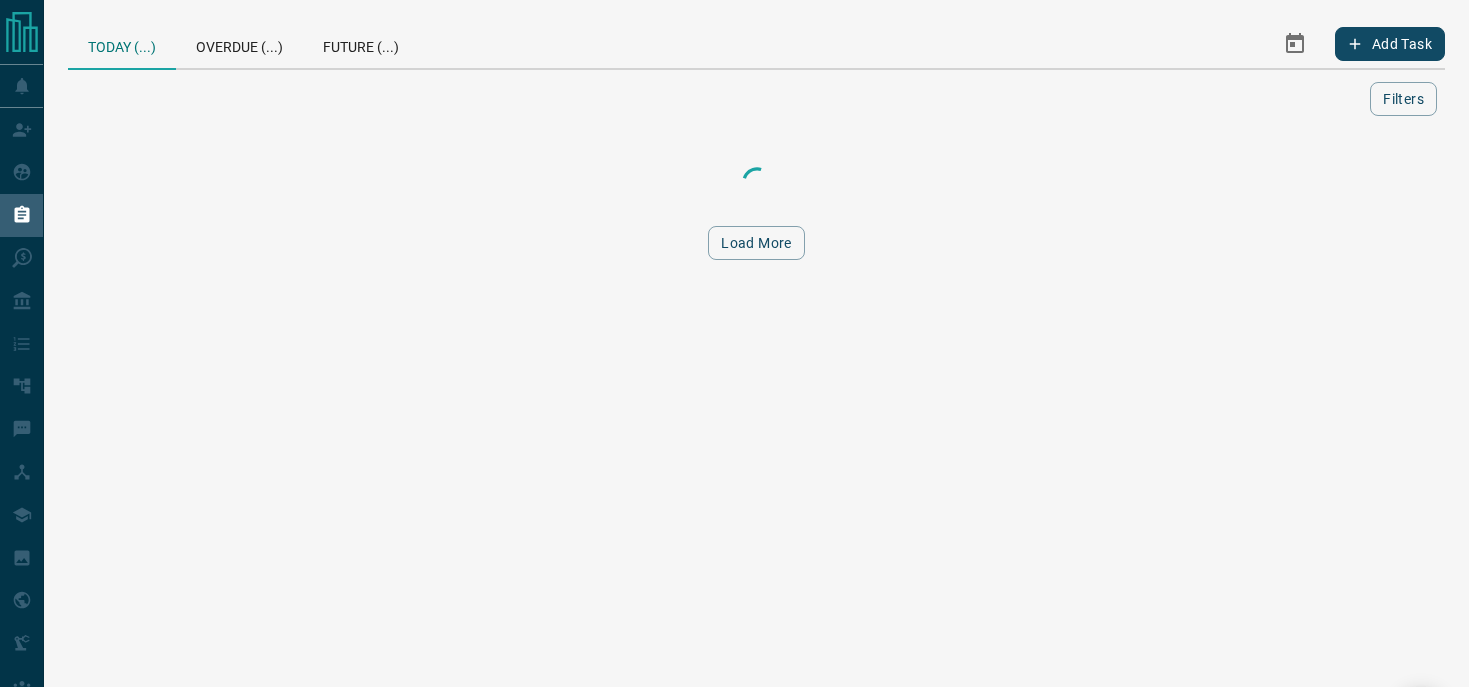 scroll, scrollTop: 0, scrollLeft: 0, axis: both 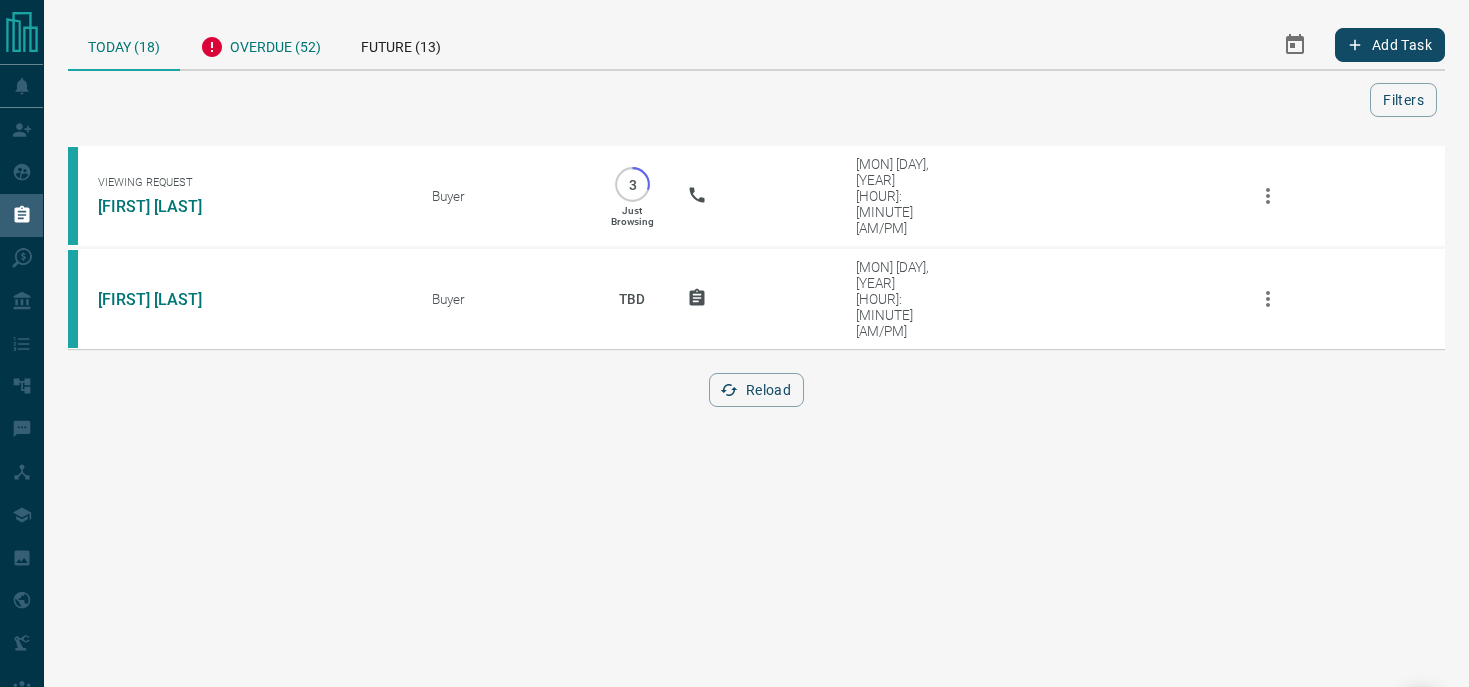 click on "Overdue (52)" at bounding box center [260, 44] 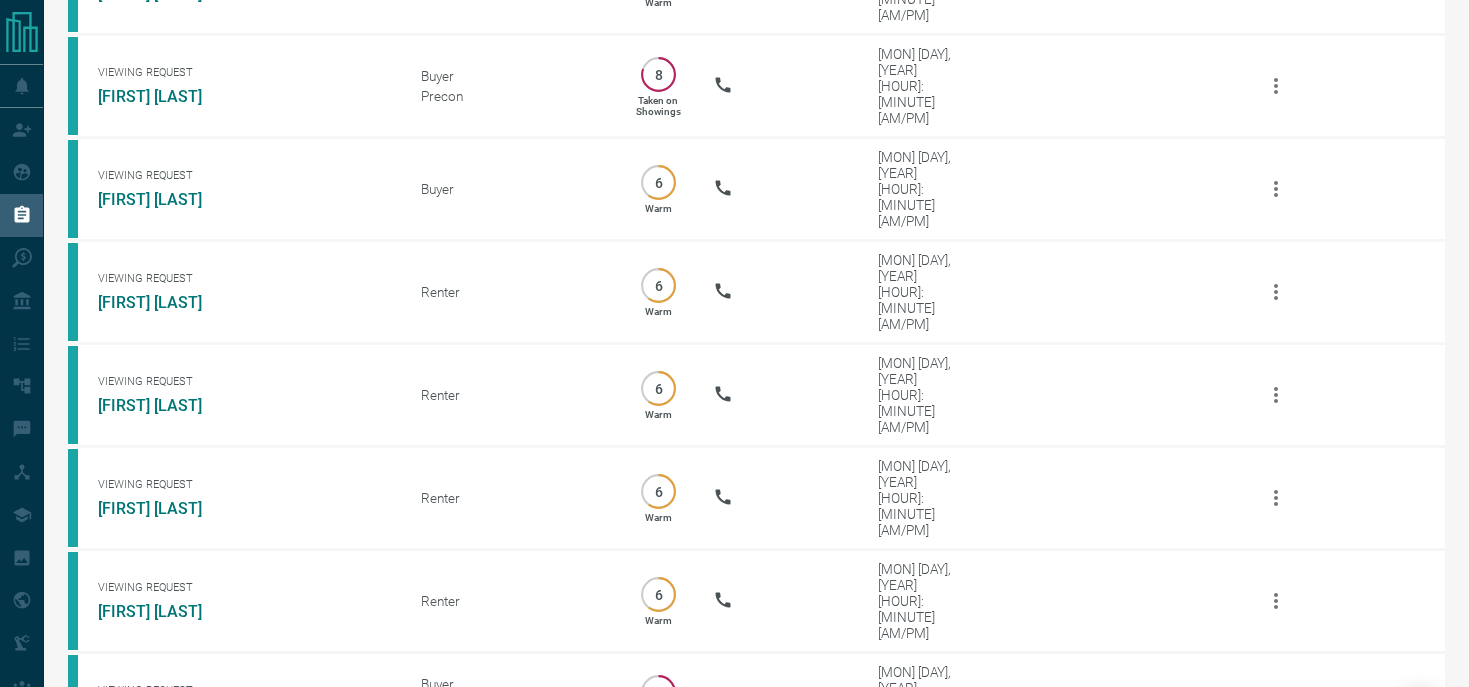scroll, scrollTop: 0, scrollLeft: 0, axis: both 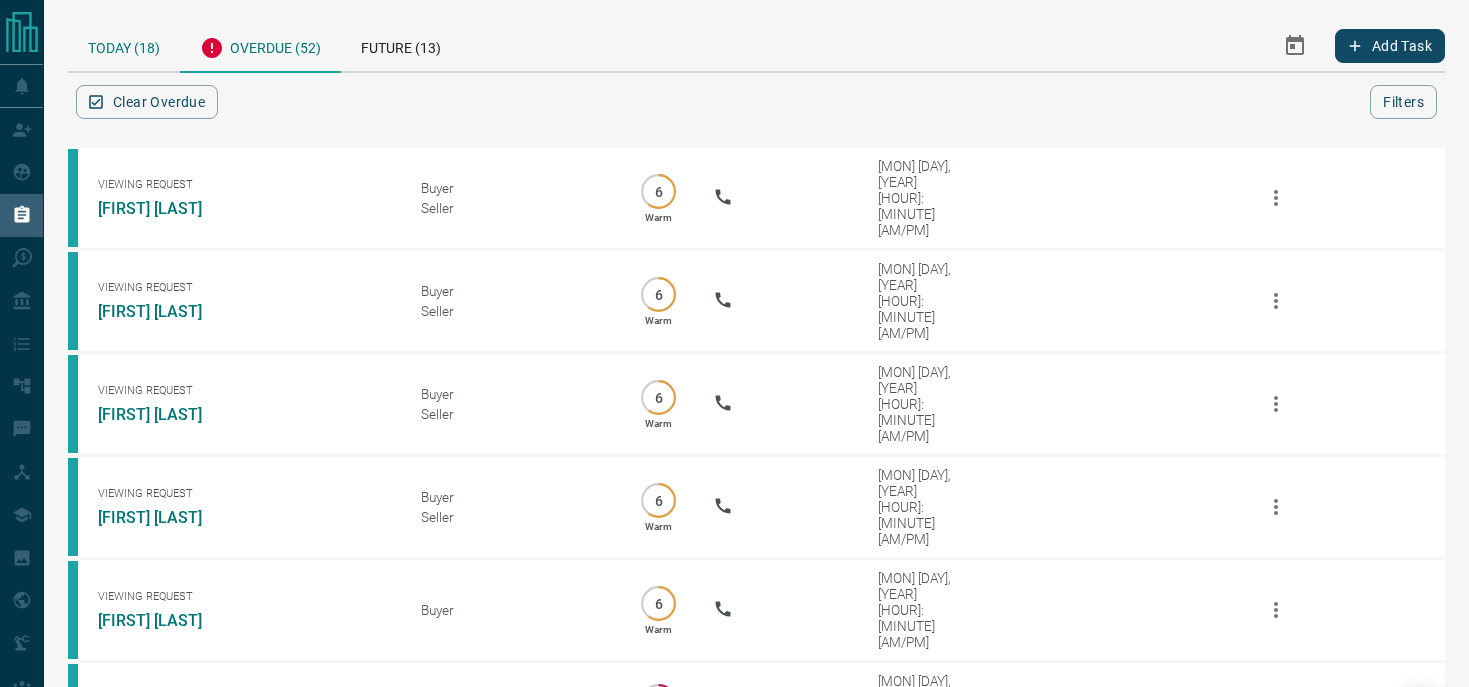 click on "Today (18)" at bounding box center [124, 45] 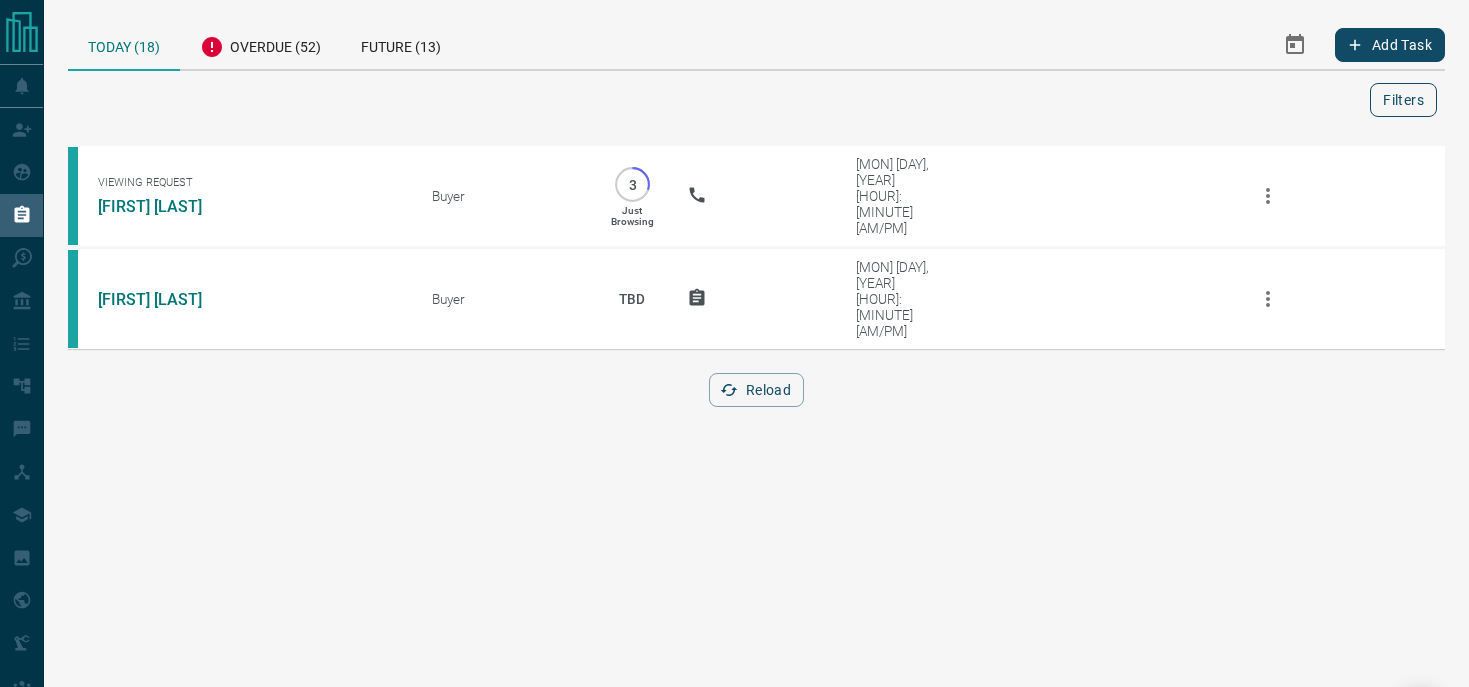 click on "Filters" at bounding box center (1403, 100) 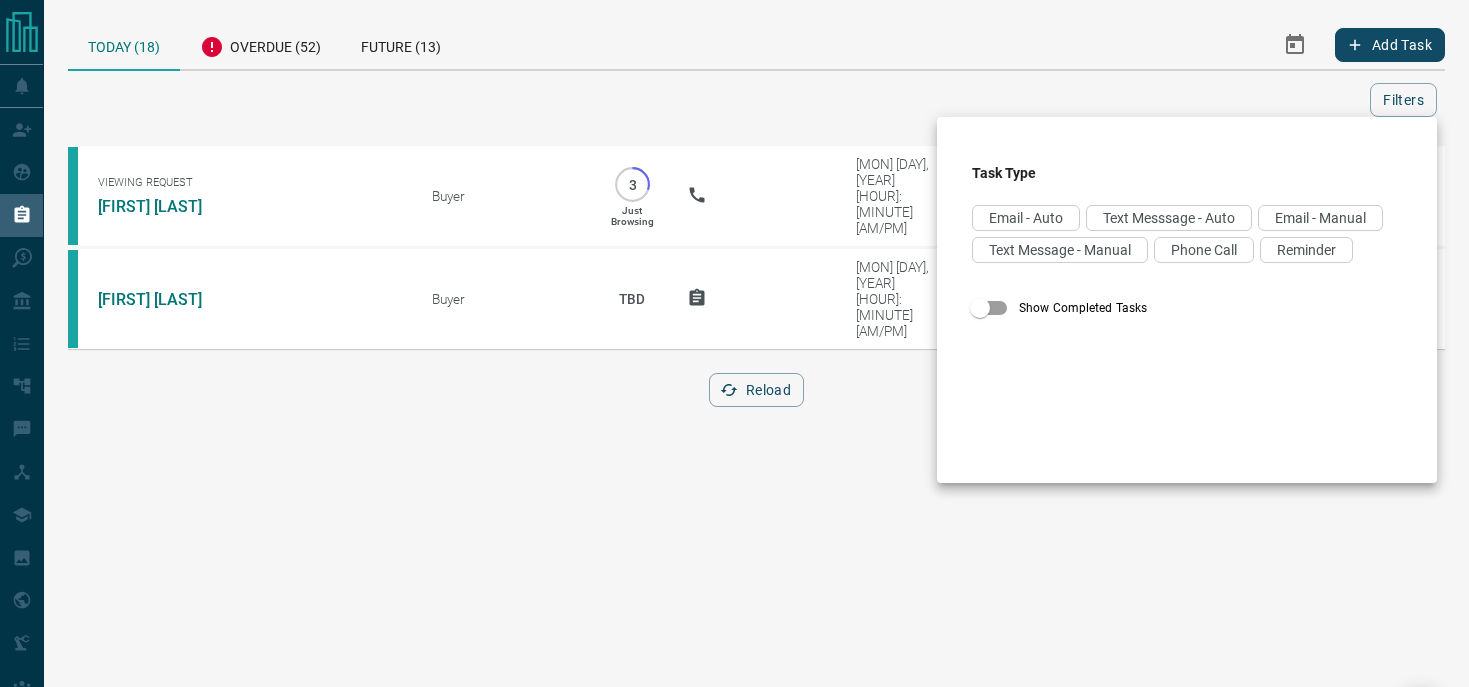 click at bounding box center (734, 343) 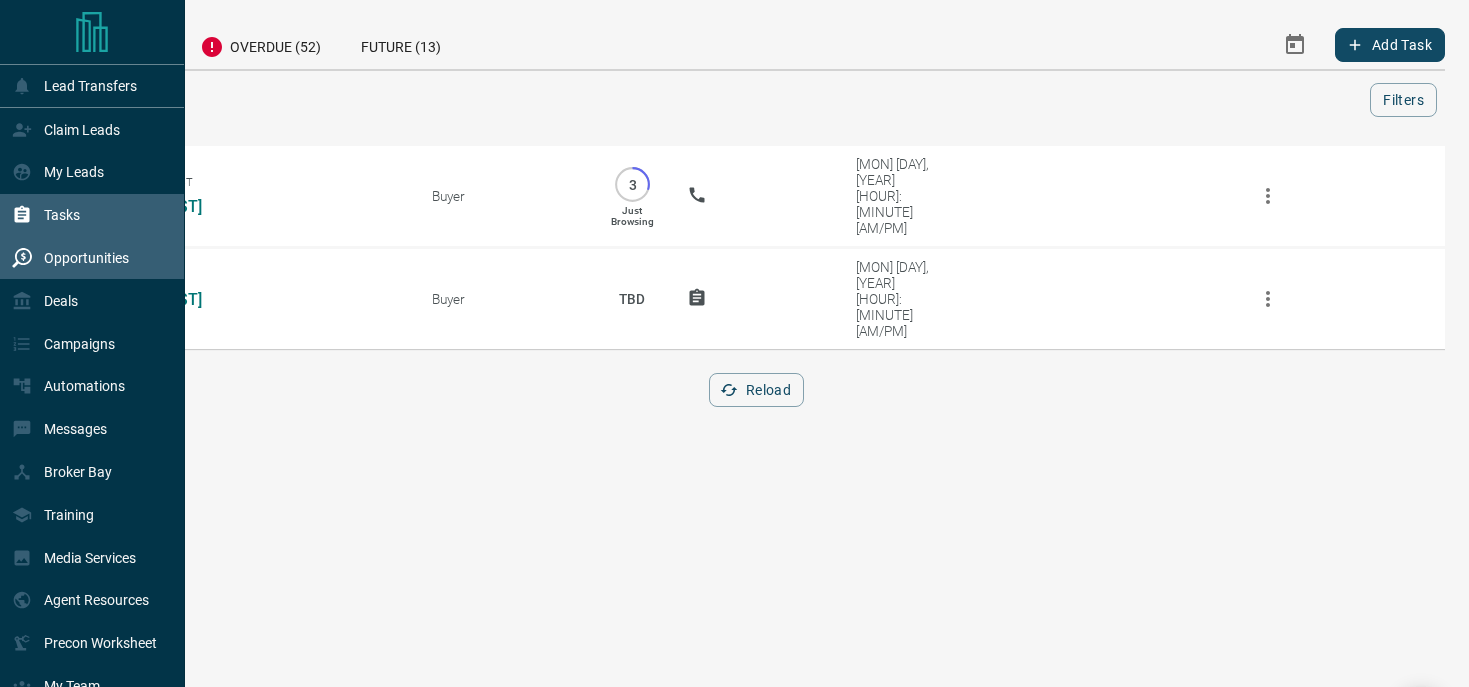 click on "Opportunities" at bounding box center (70, 258) 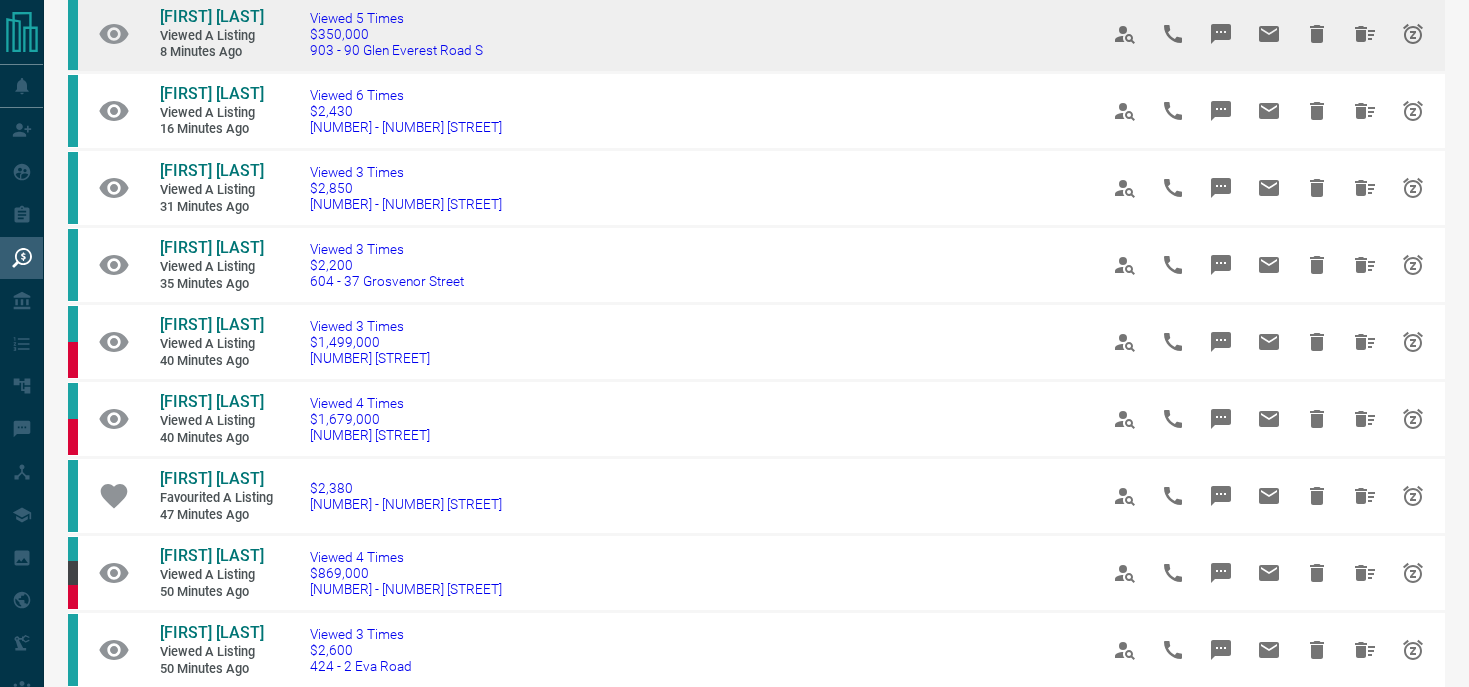 scroll, scrollTop: 0, scrollLeft: 0, axis: both 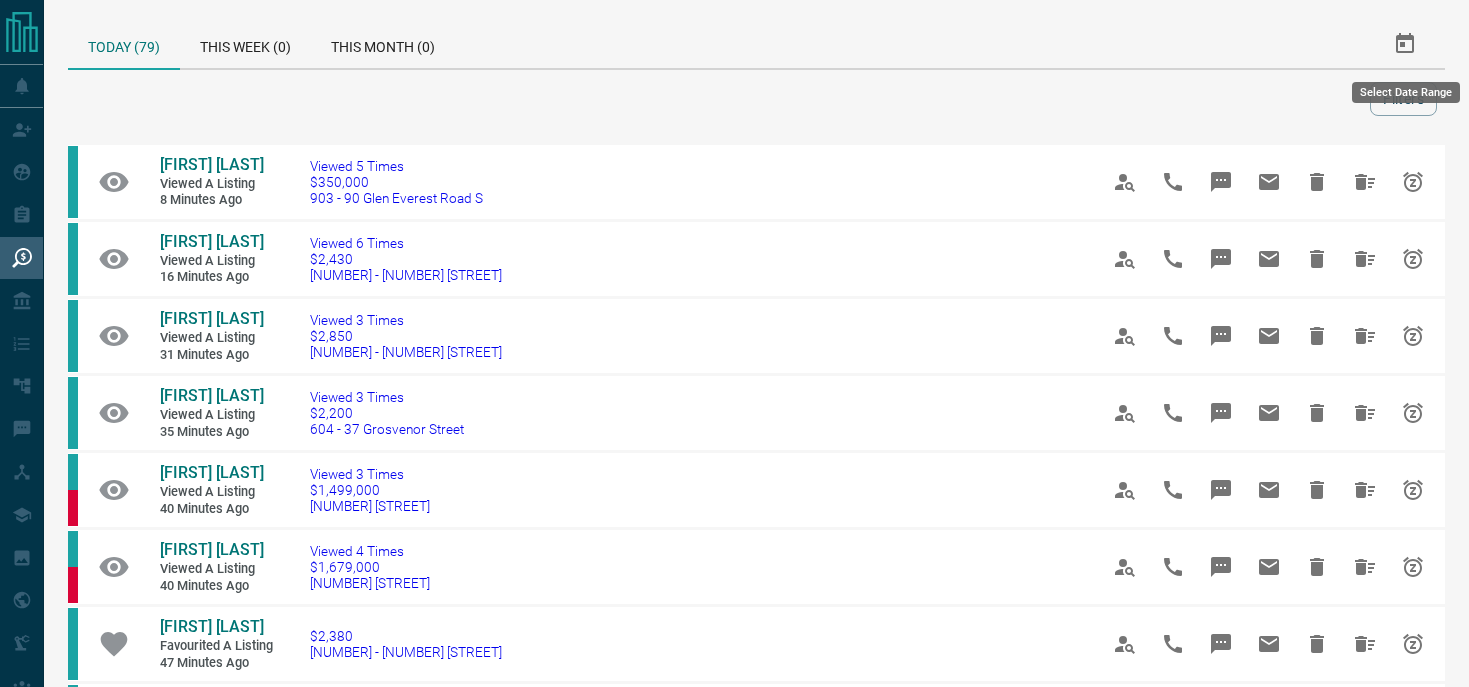 click on "Select Date Range" at bounding box center (1406, 92) 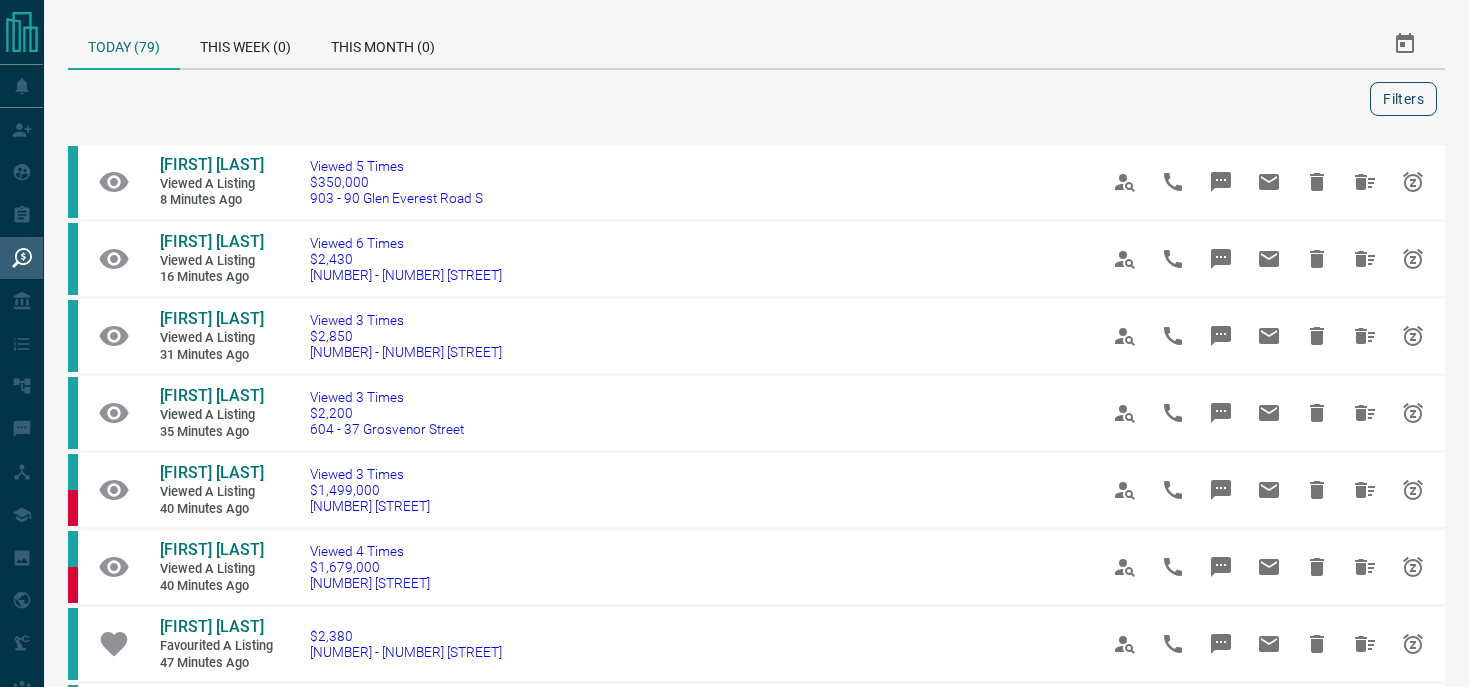 click on "Filters" at bounding box center [1403, 99] 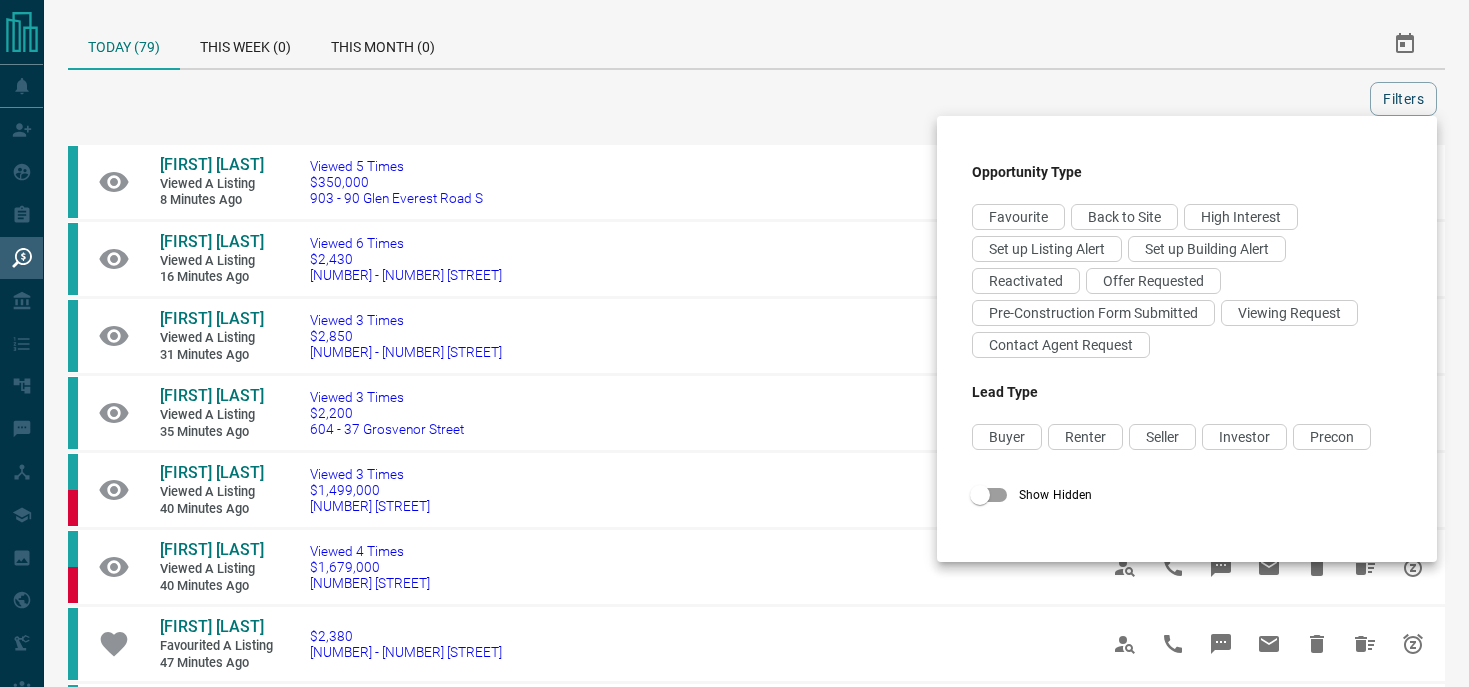 click at bounding box center (734, 343) 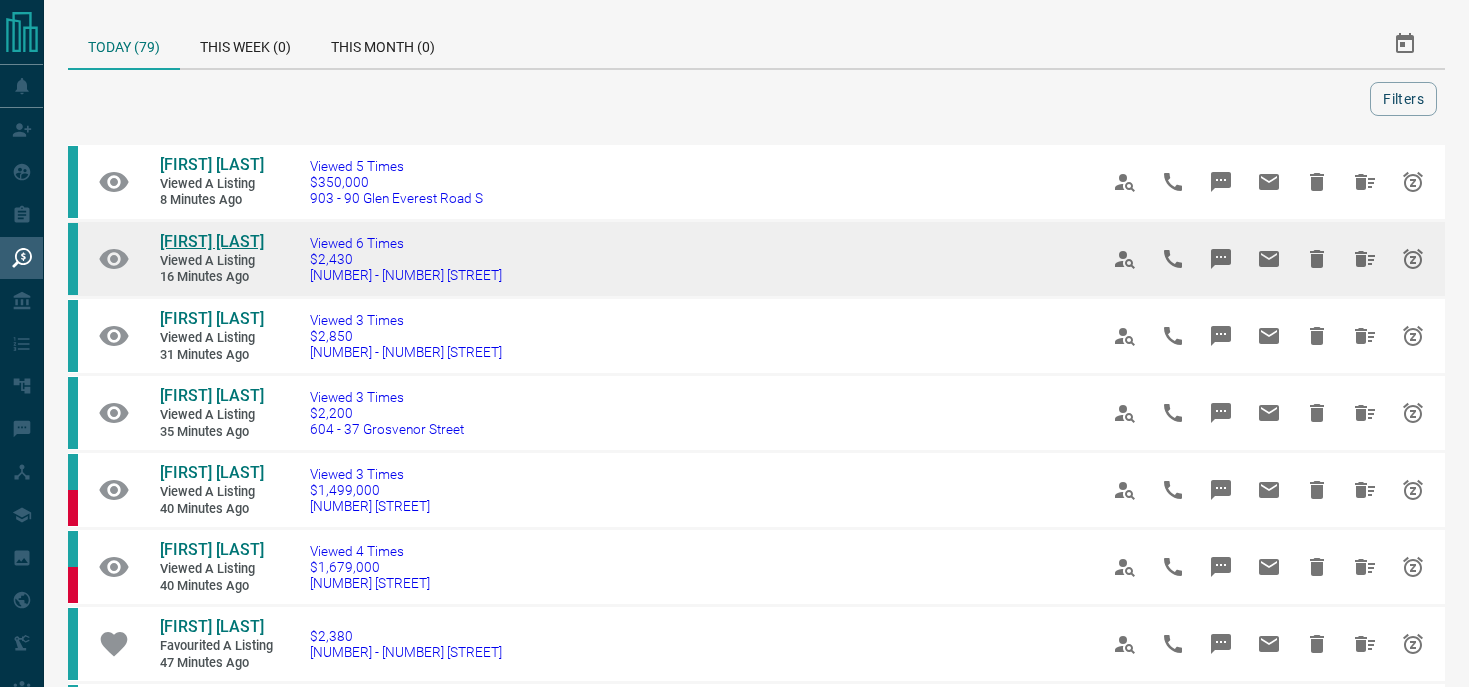 click on "[FIRST] [LAST]" at bounding box center [212, 241] 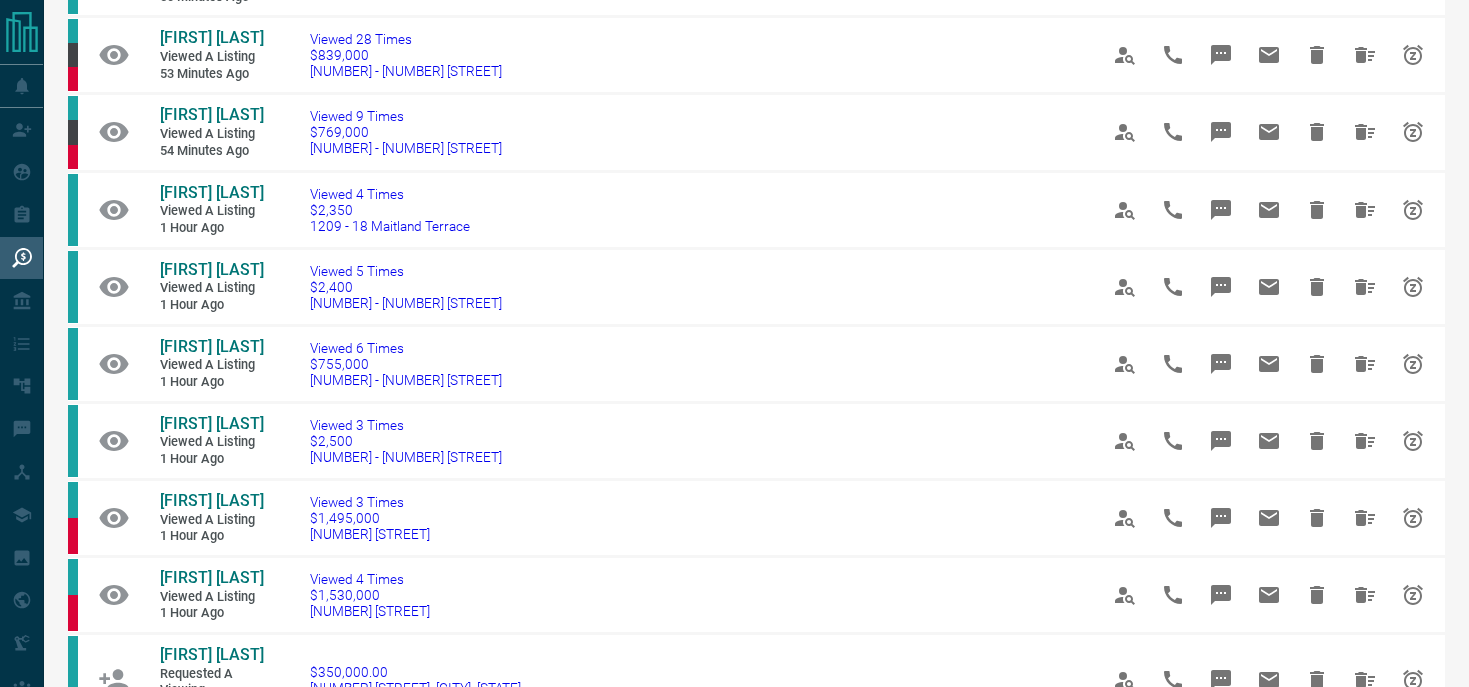 scroll, scrollTop: 818, scrollLeft: 0, axis: vertical 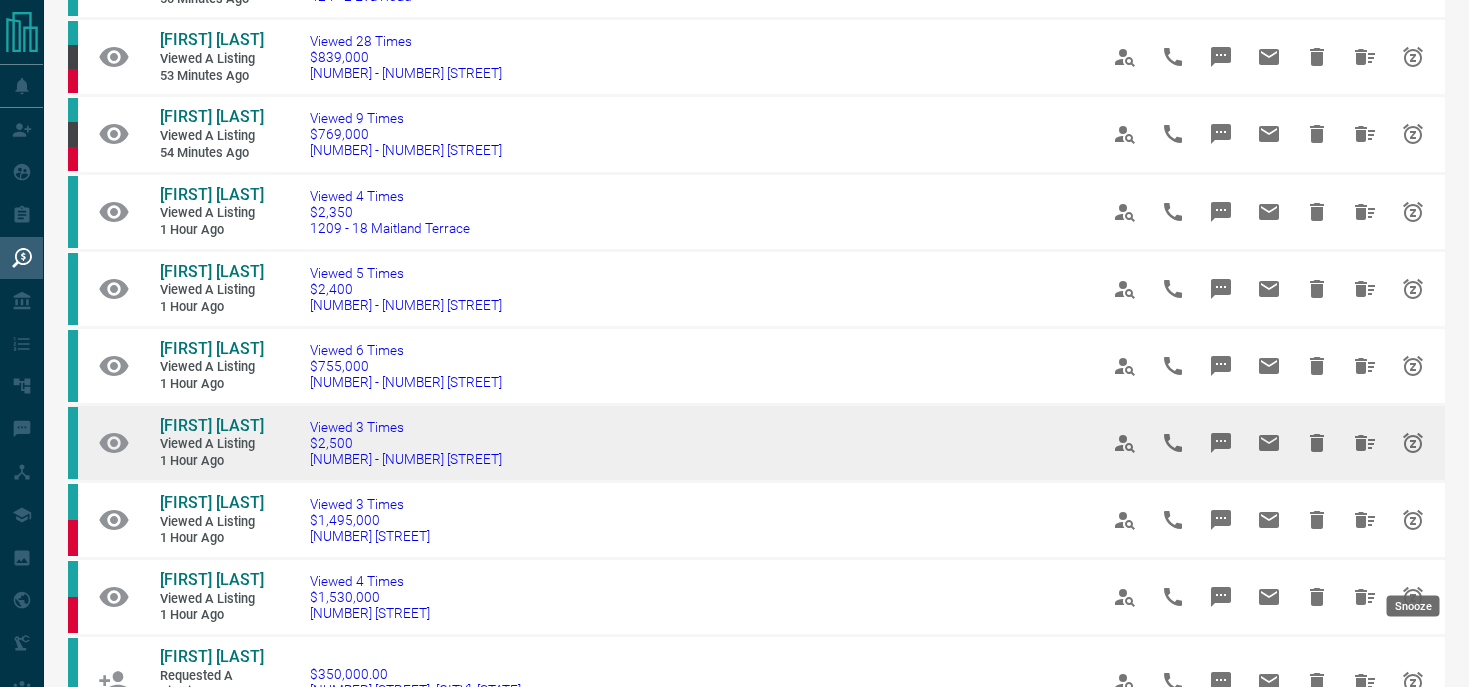 click 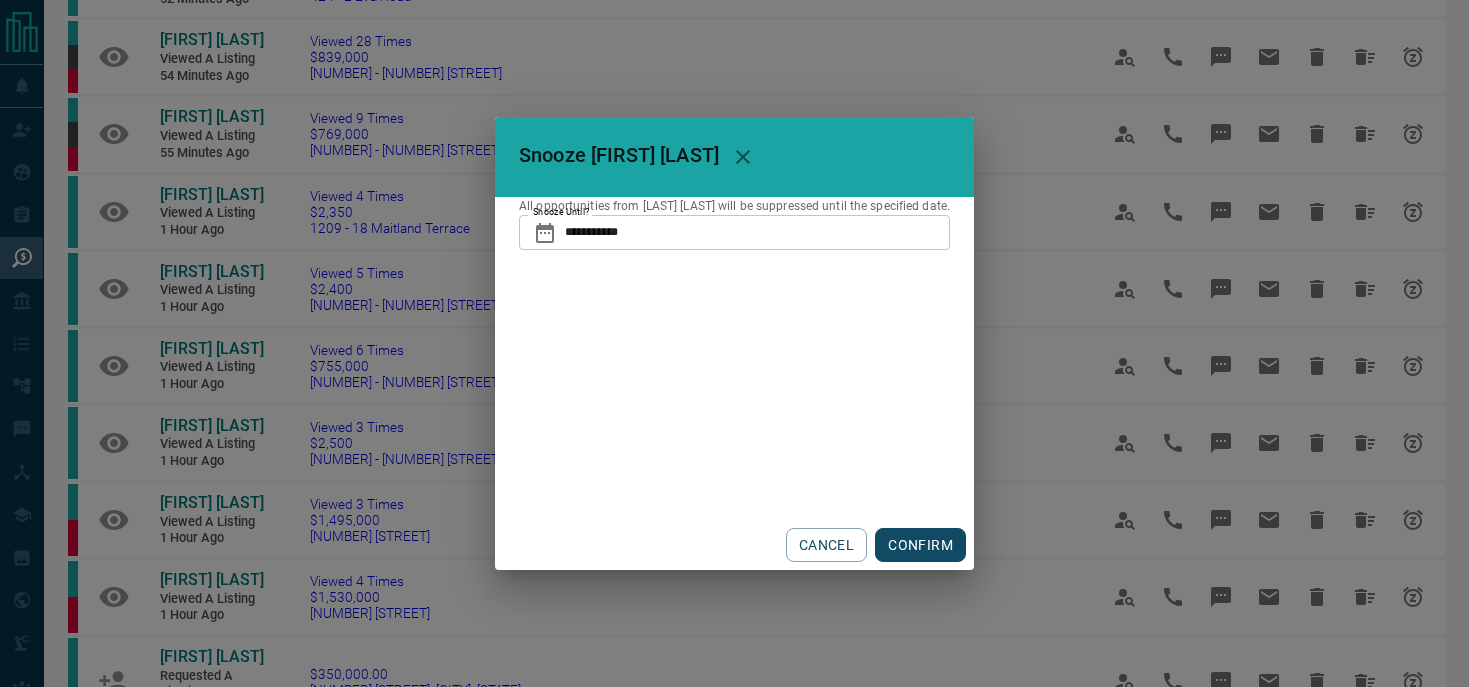 click on "**********" at bounding box center [757, 232] 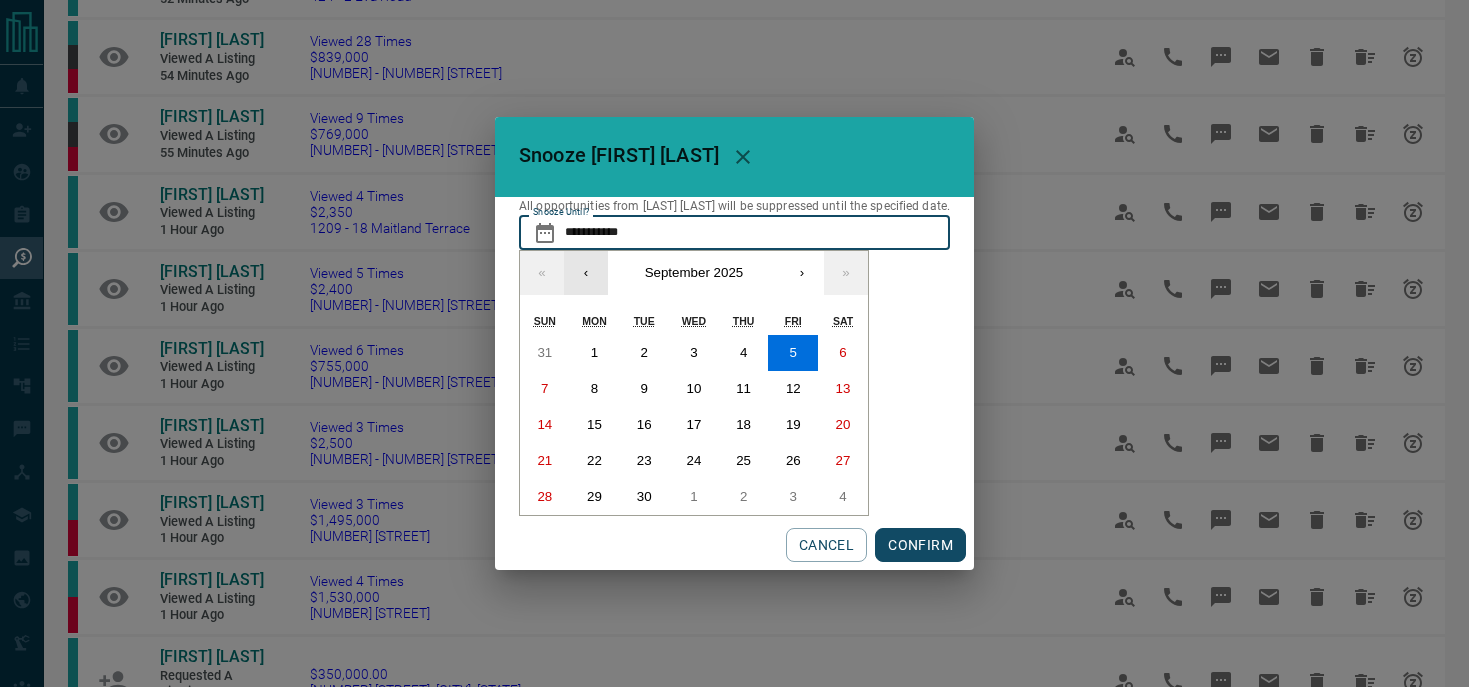 click on "‹" at bounding box center (586, 273) 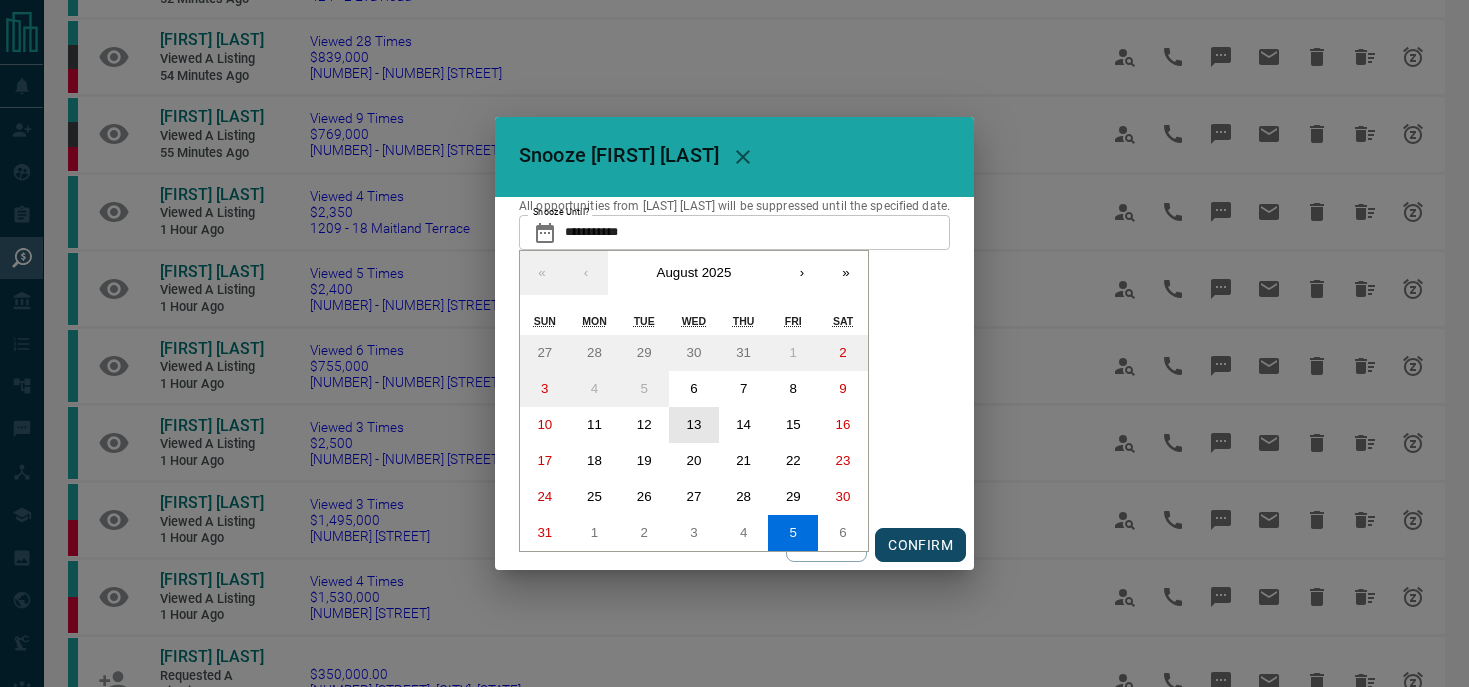 click on "13" at bounding box center [694, 425] 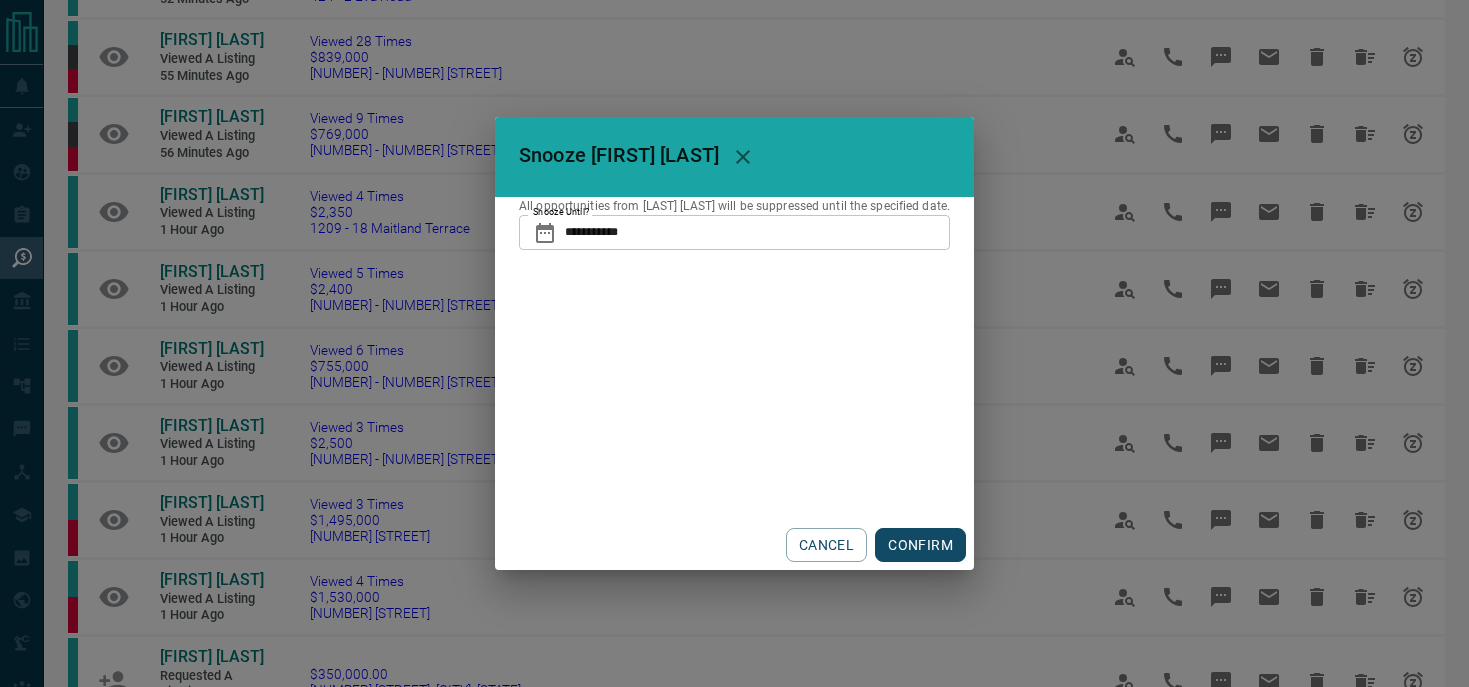 click on "CONFIRM" at bounding box center [920, 545] 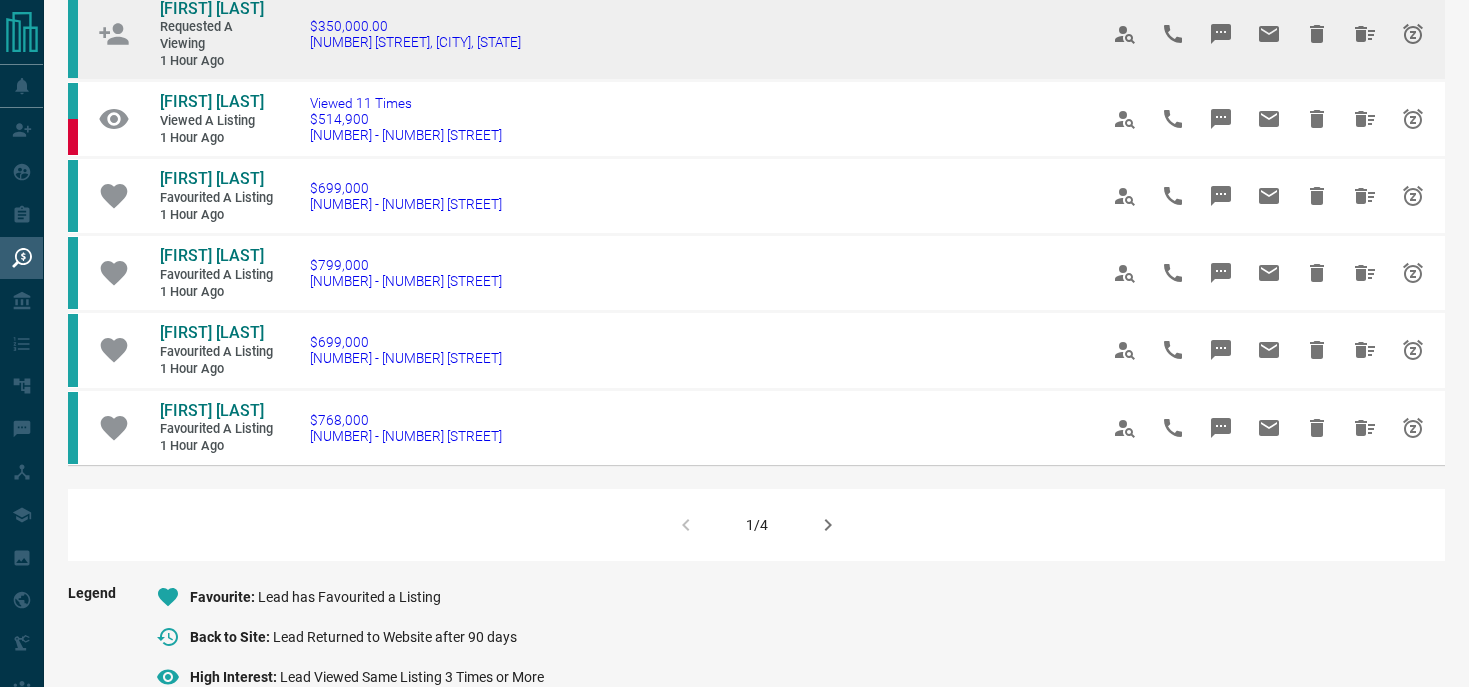 scroll, scrollTop: 1238, scrollLeft: 0, axis: vertical 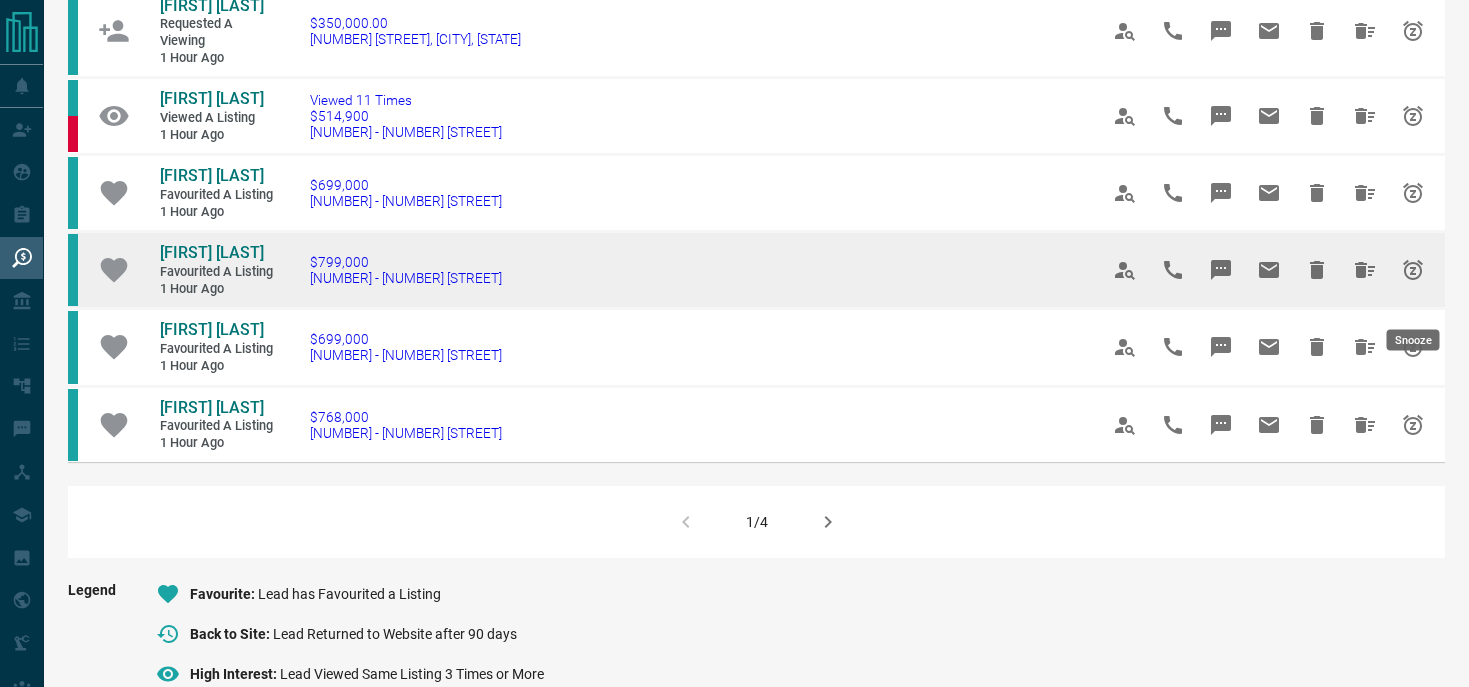 click 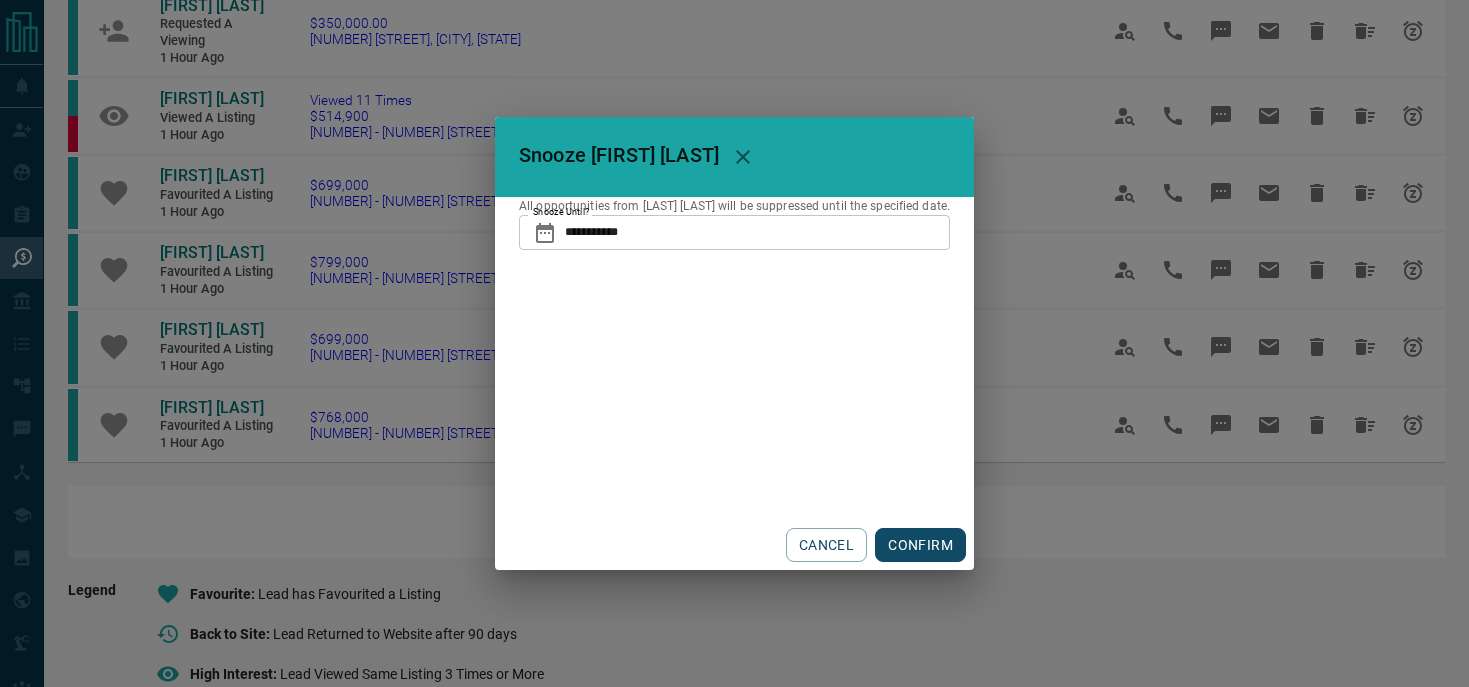 click on "**********" at bounding box center (757, 232) 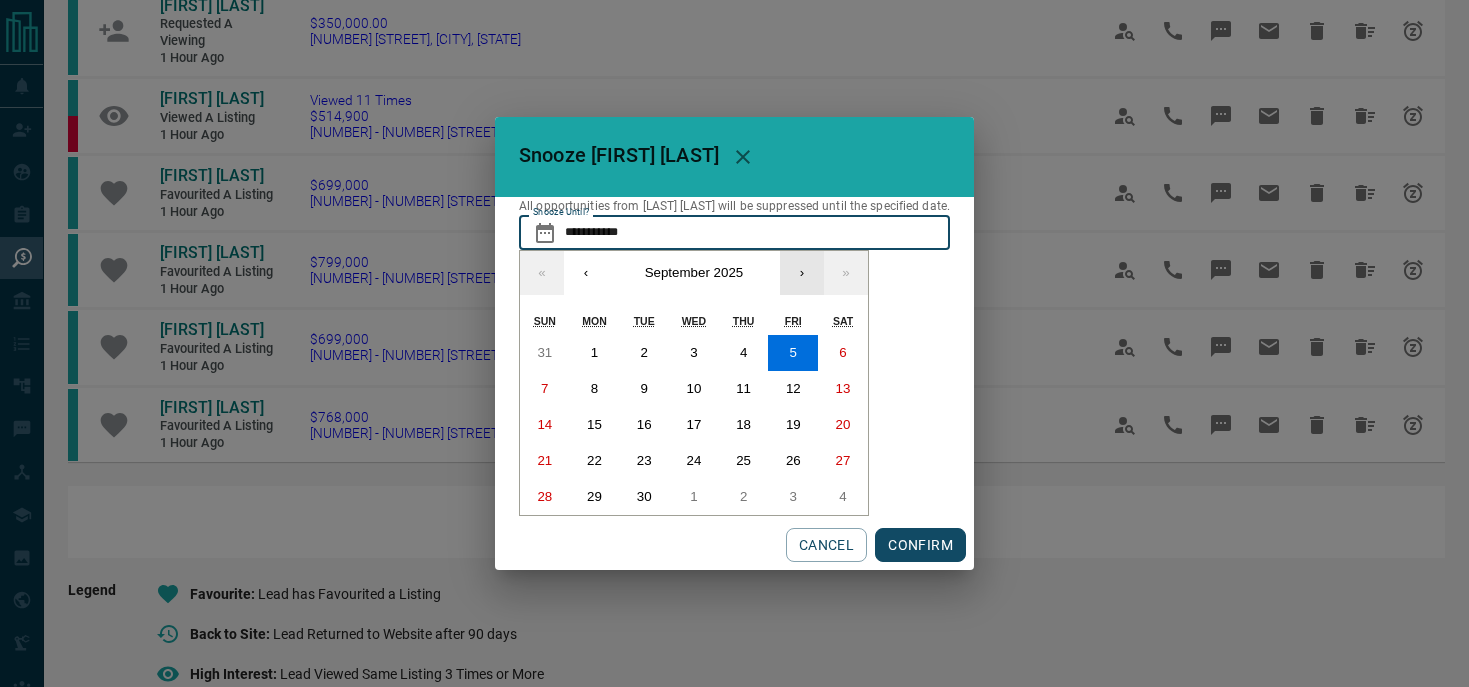 click on "›" at bounding box center [802, 273] 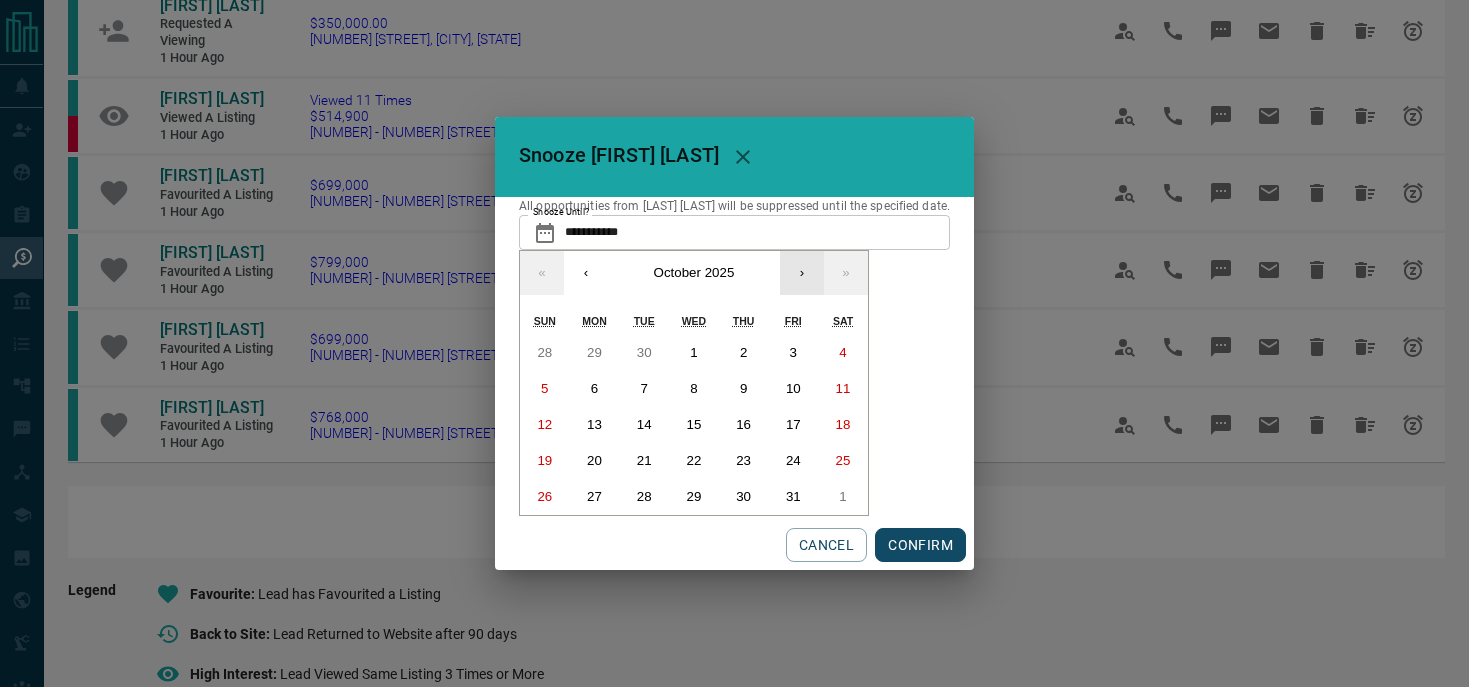 click on "›" at bounding box center [802, 273] 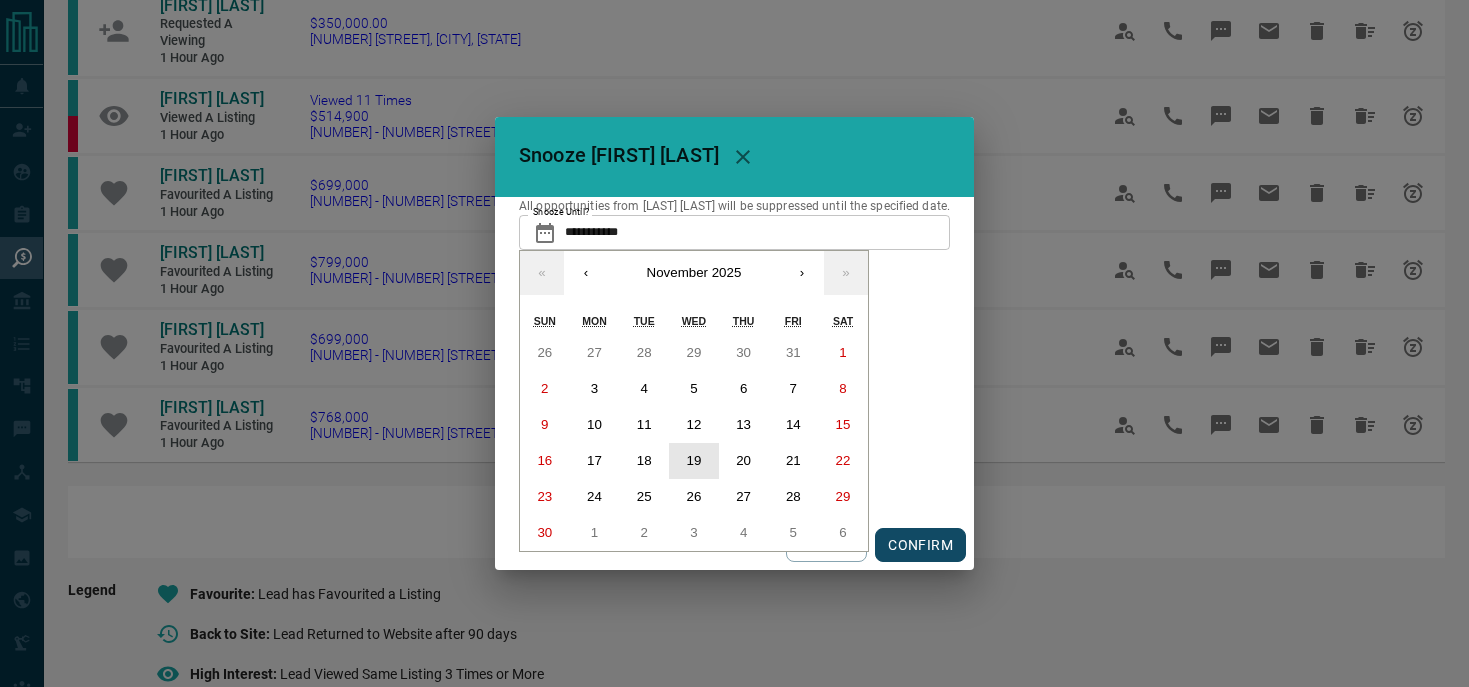 click on "19" at bounding box center [694, 461] 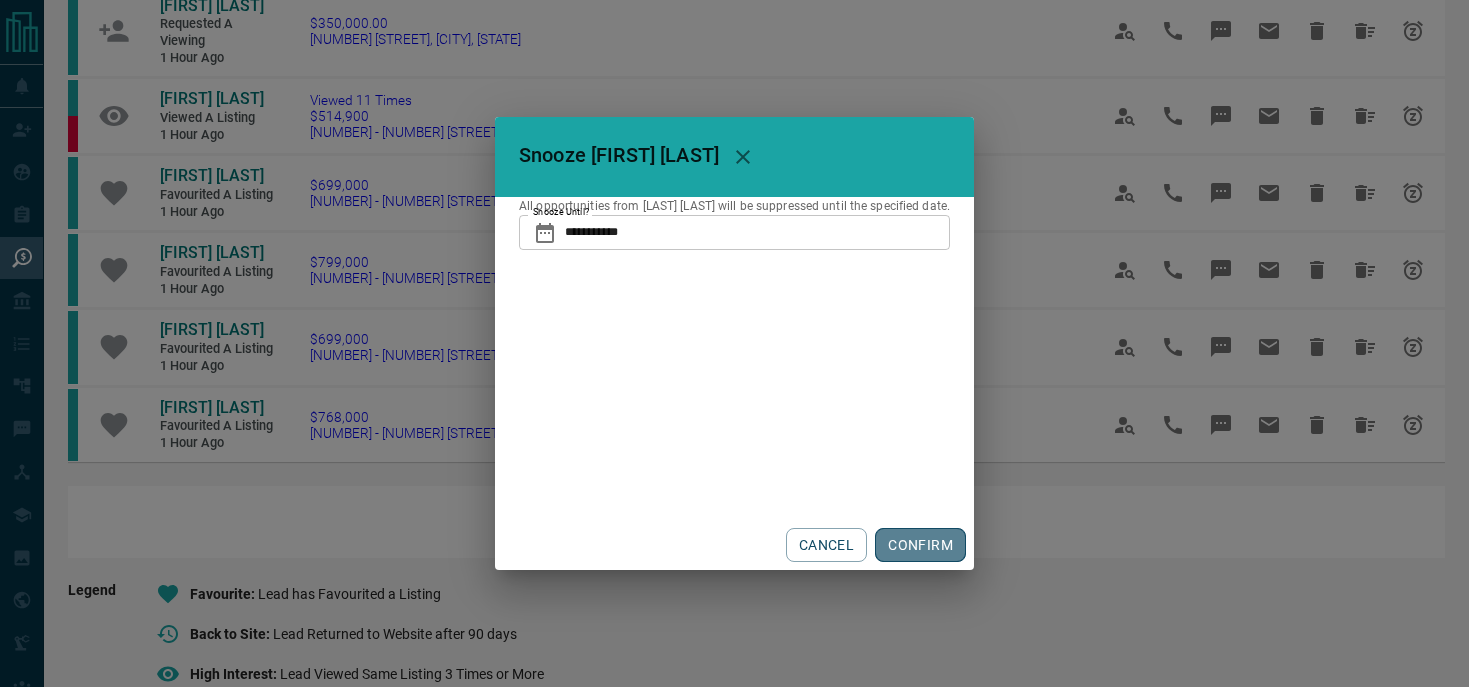 click on "CONFIRM" at bounding box center (920, 545) 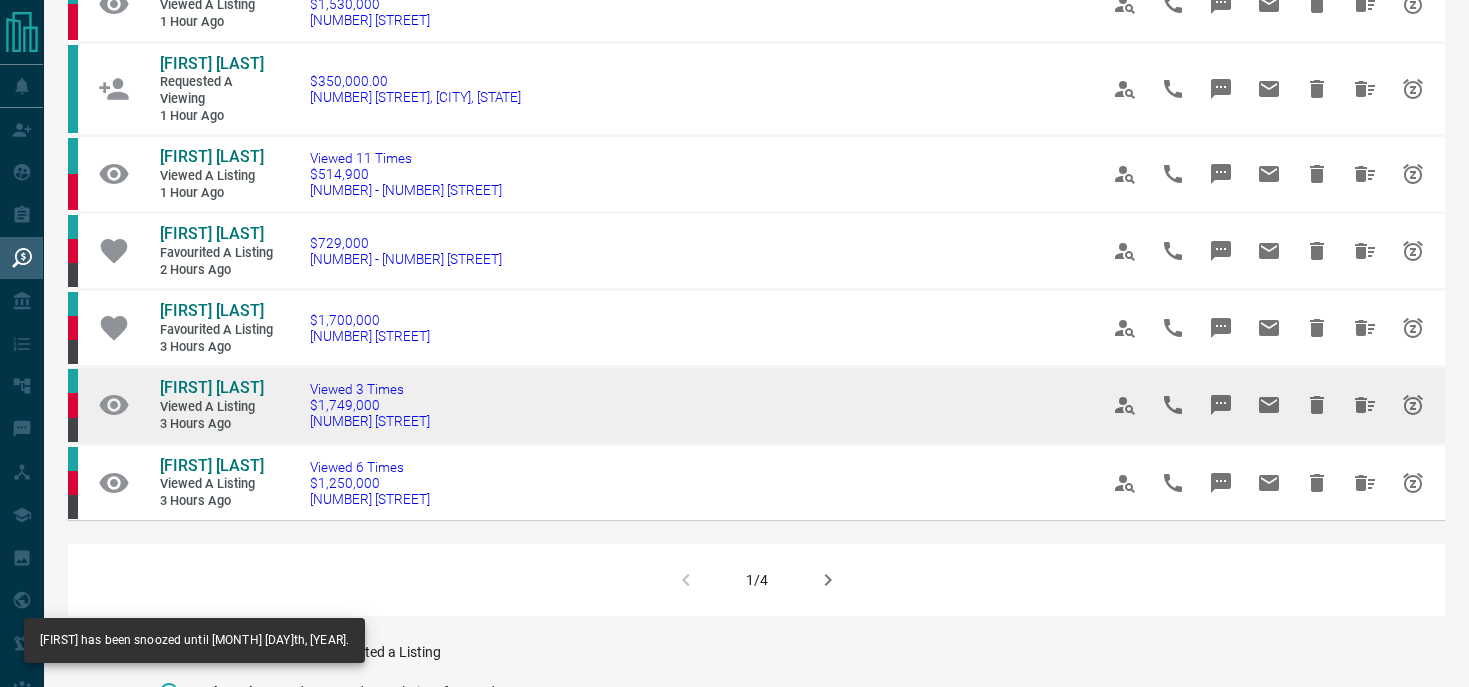scroll, scrollTop: 1181, scrollLeft: 0, axis: vertical 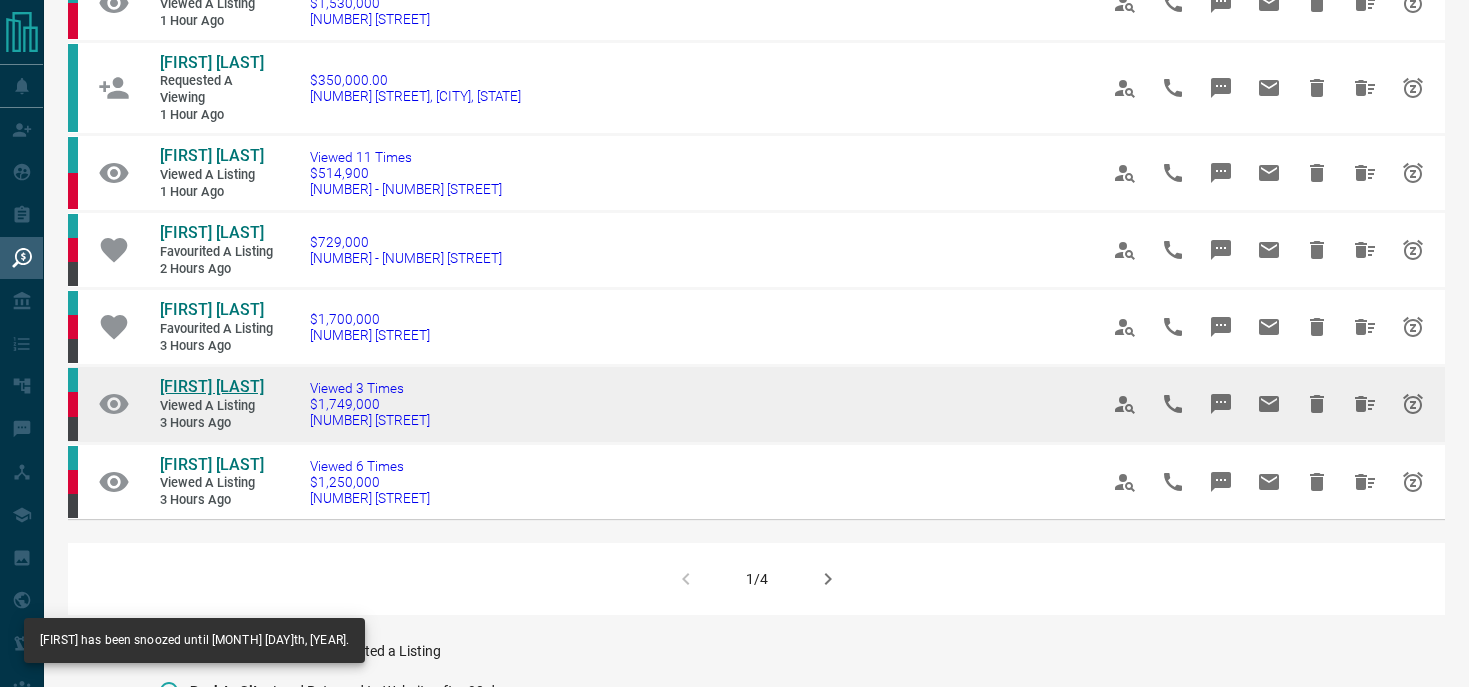 click on "[FIRST] [LAST]" at bounding box center [212, 386] 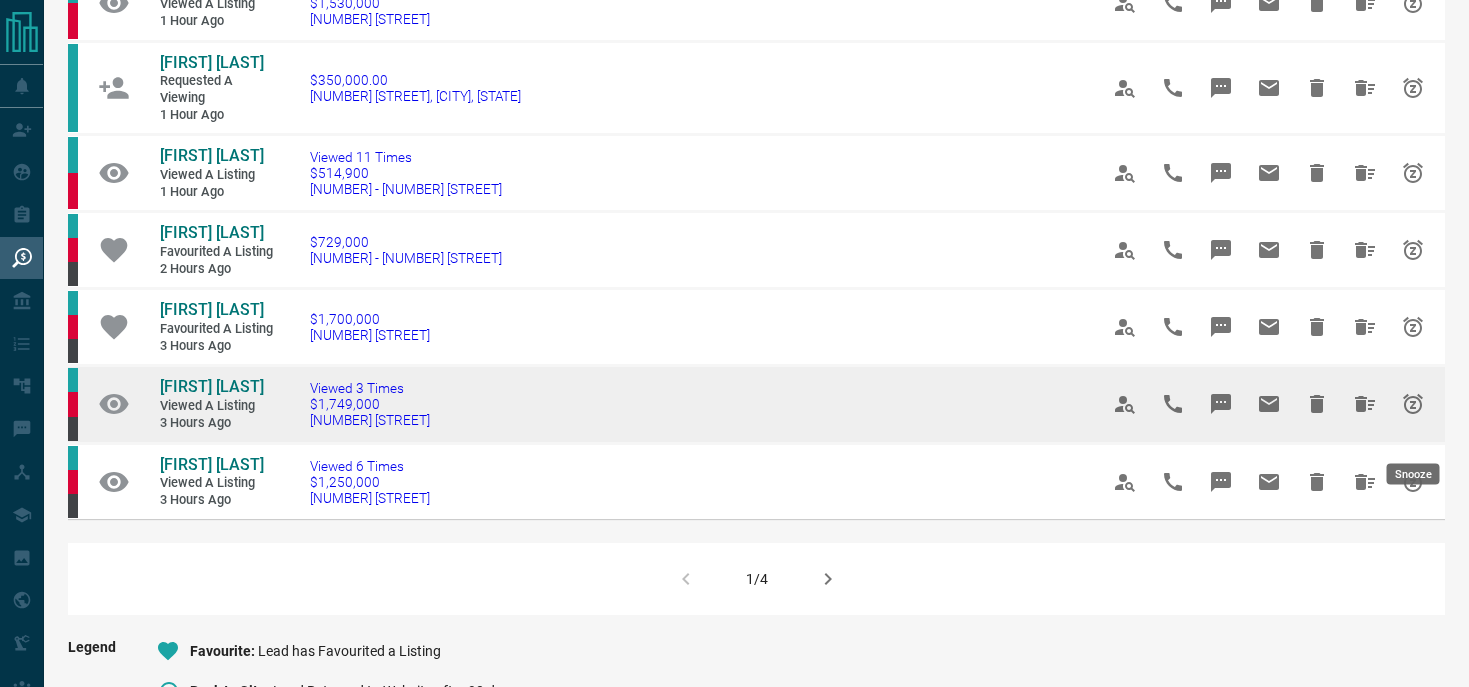 click 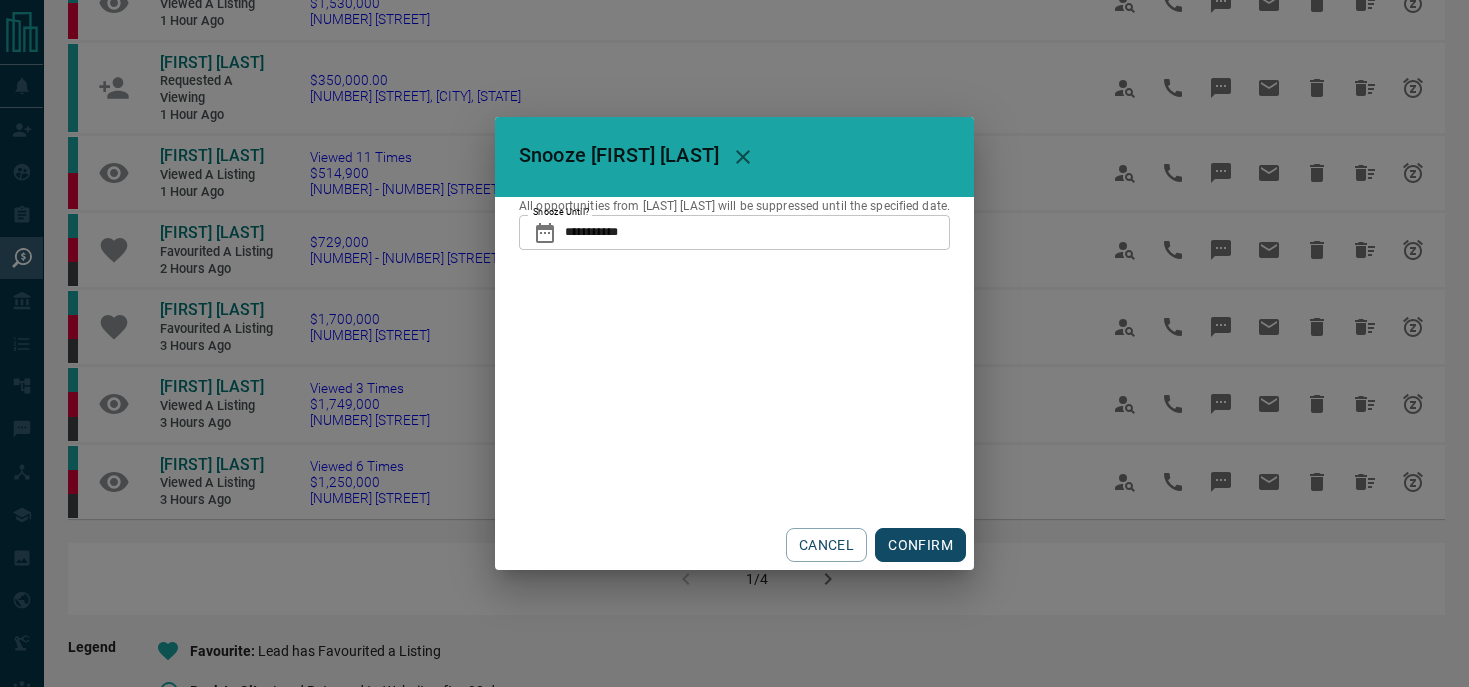 click on "**********" at bounding box center [757, 232] 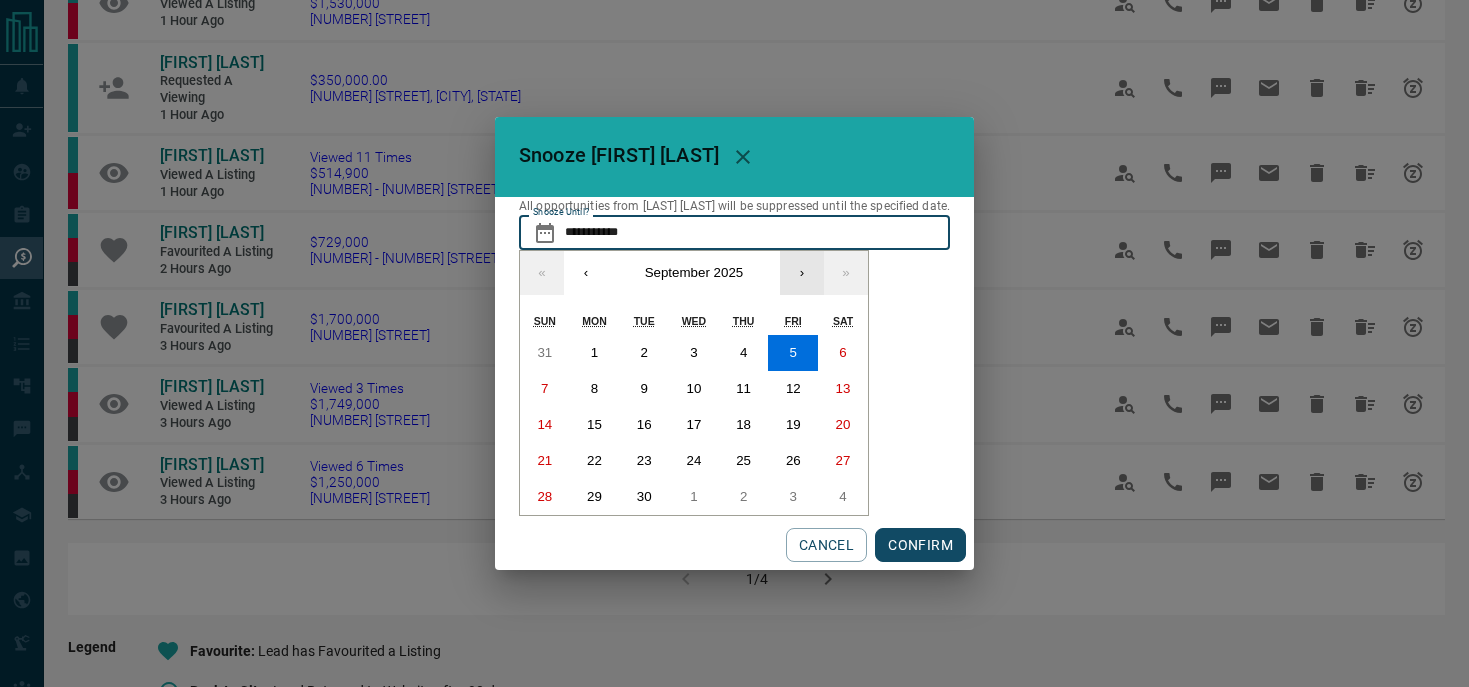 click on "›" at bounding box center (802, 273) 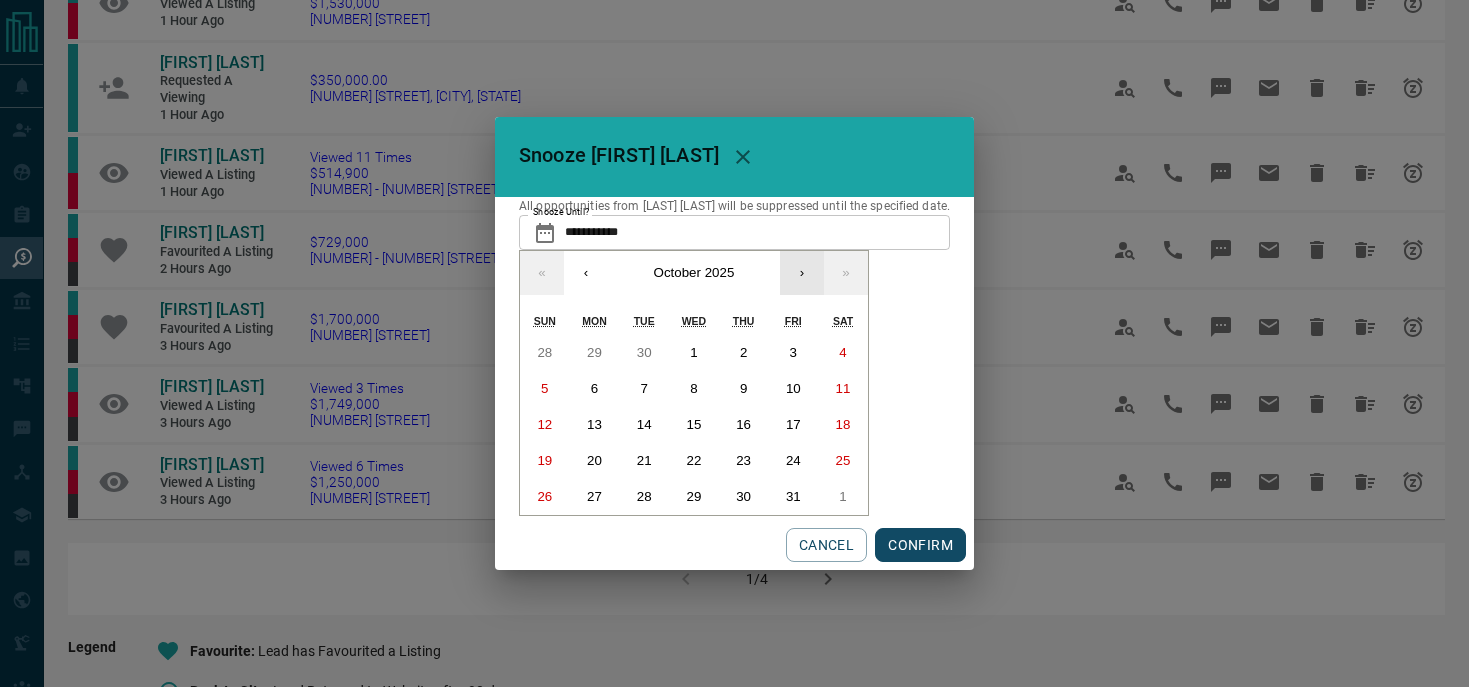 click on "›" at bounding box center (802, 273) 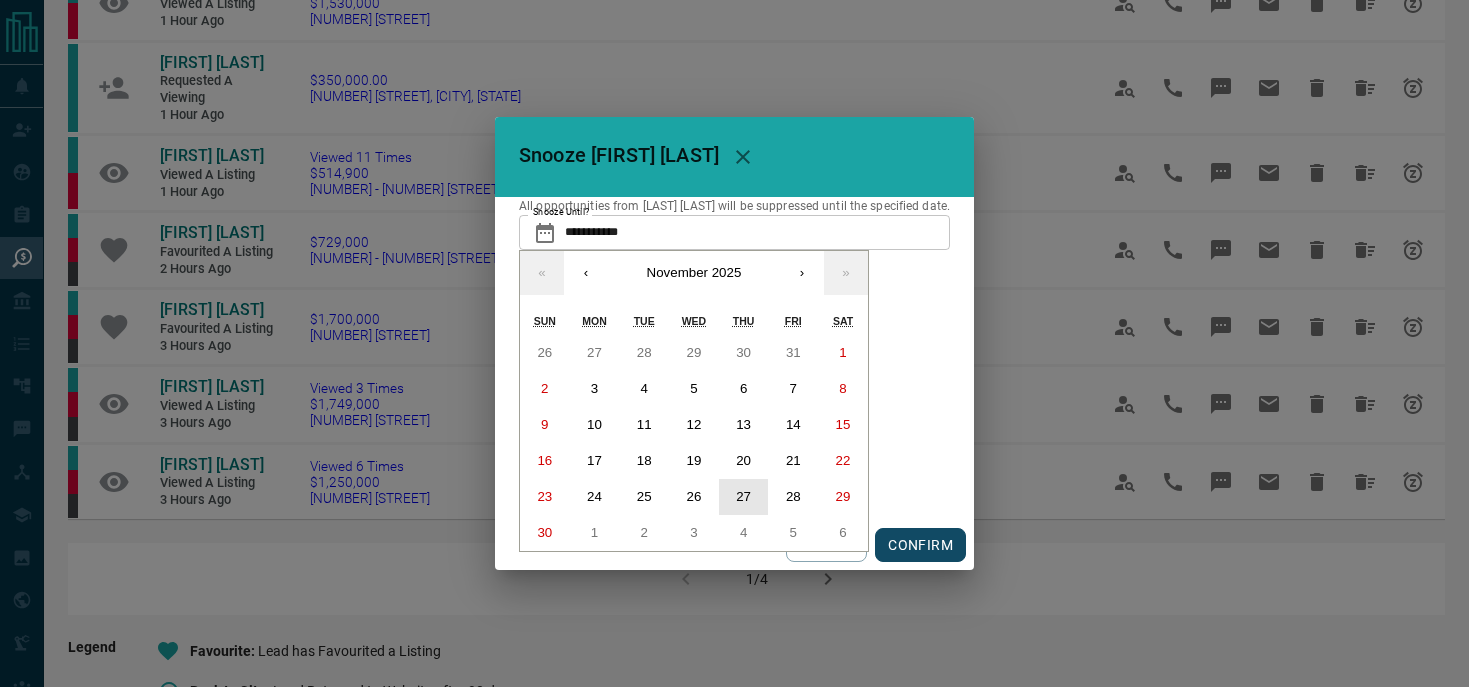 click on "27" at bounding box center [744, 497] 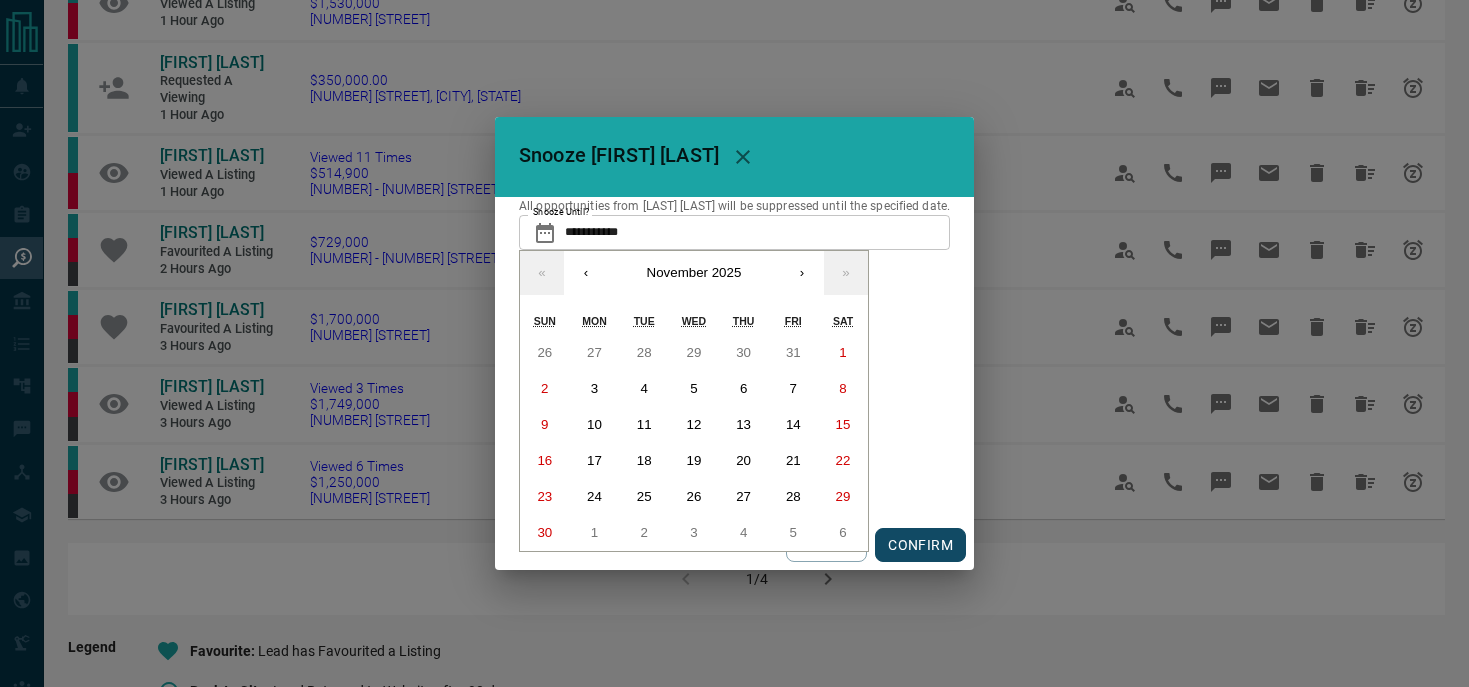type on "**********" 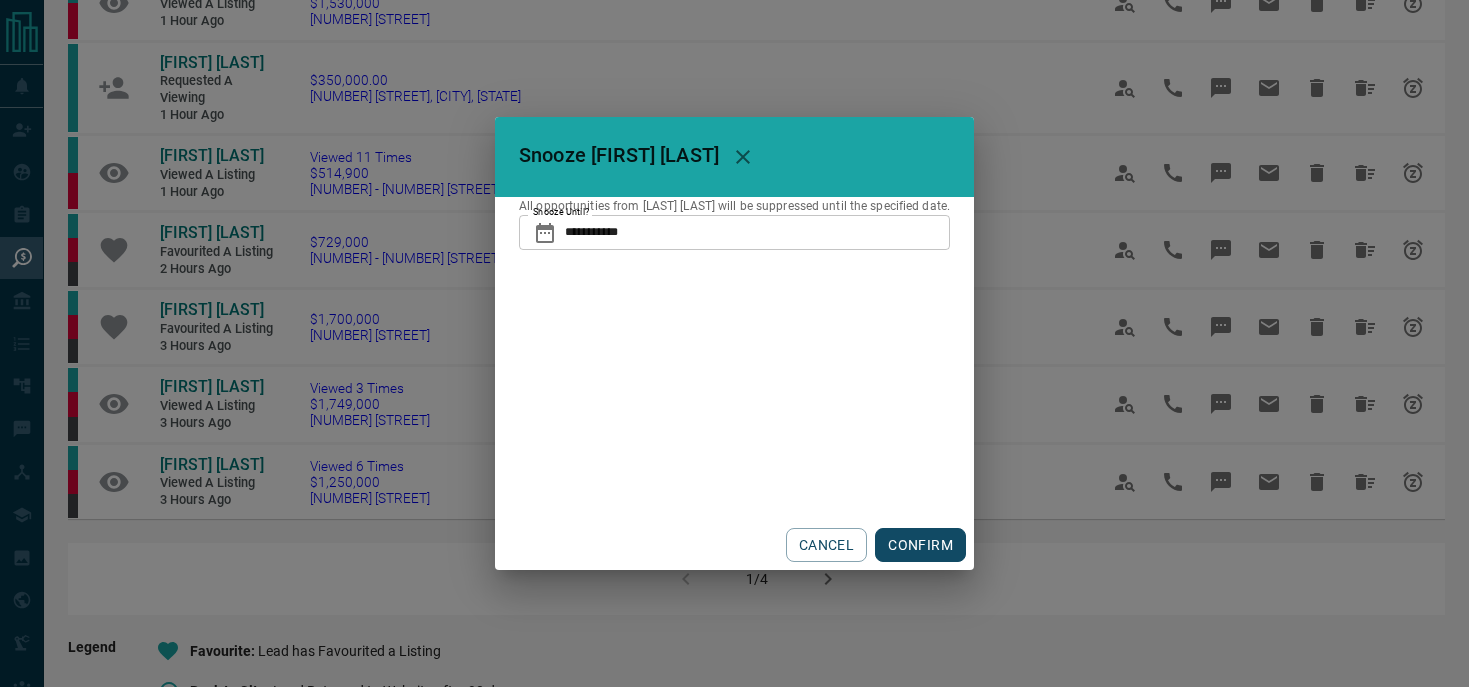 click on "CONFIRM" at bounding box center [920, 545] 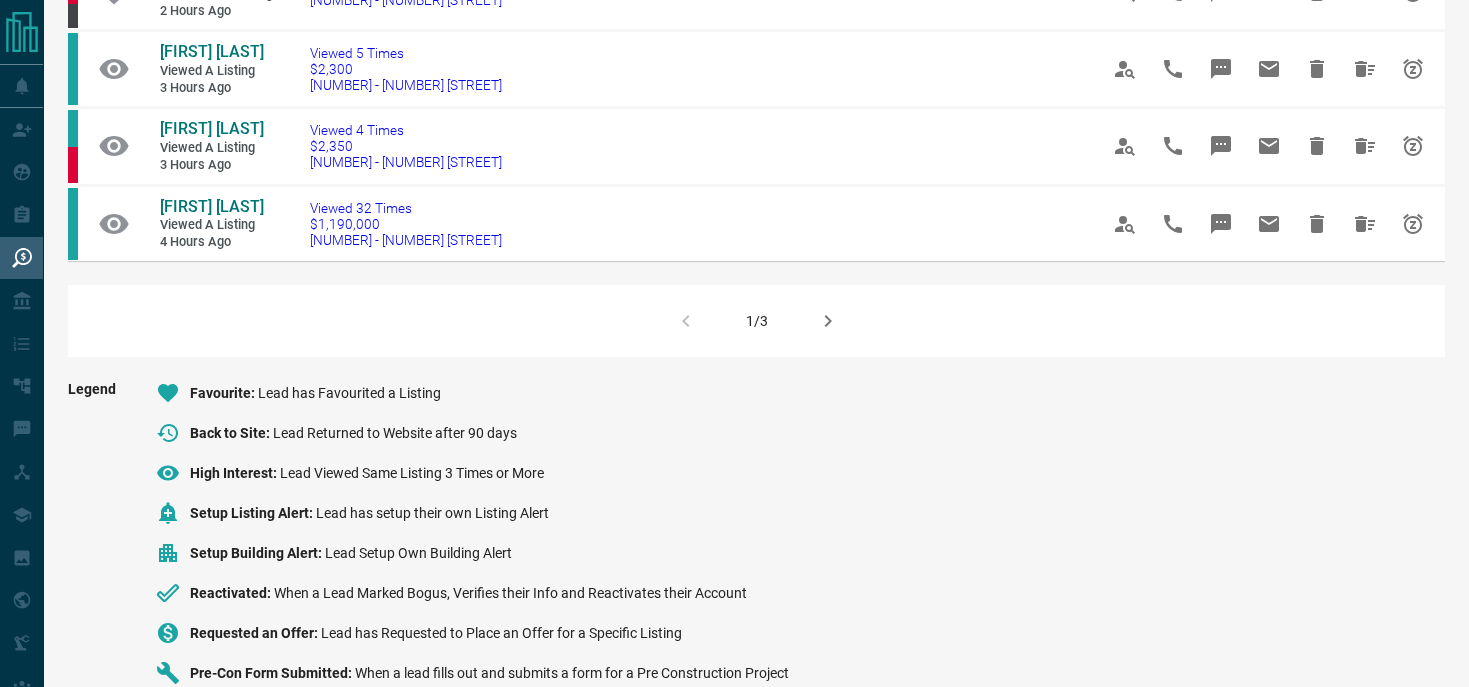 scroll, scrollTop: 0, scrollLeft: 0, axis: both 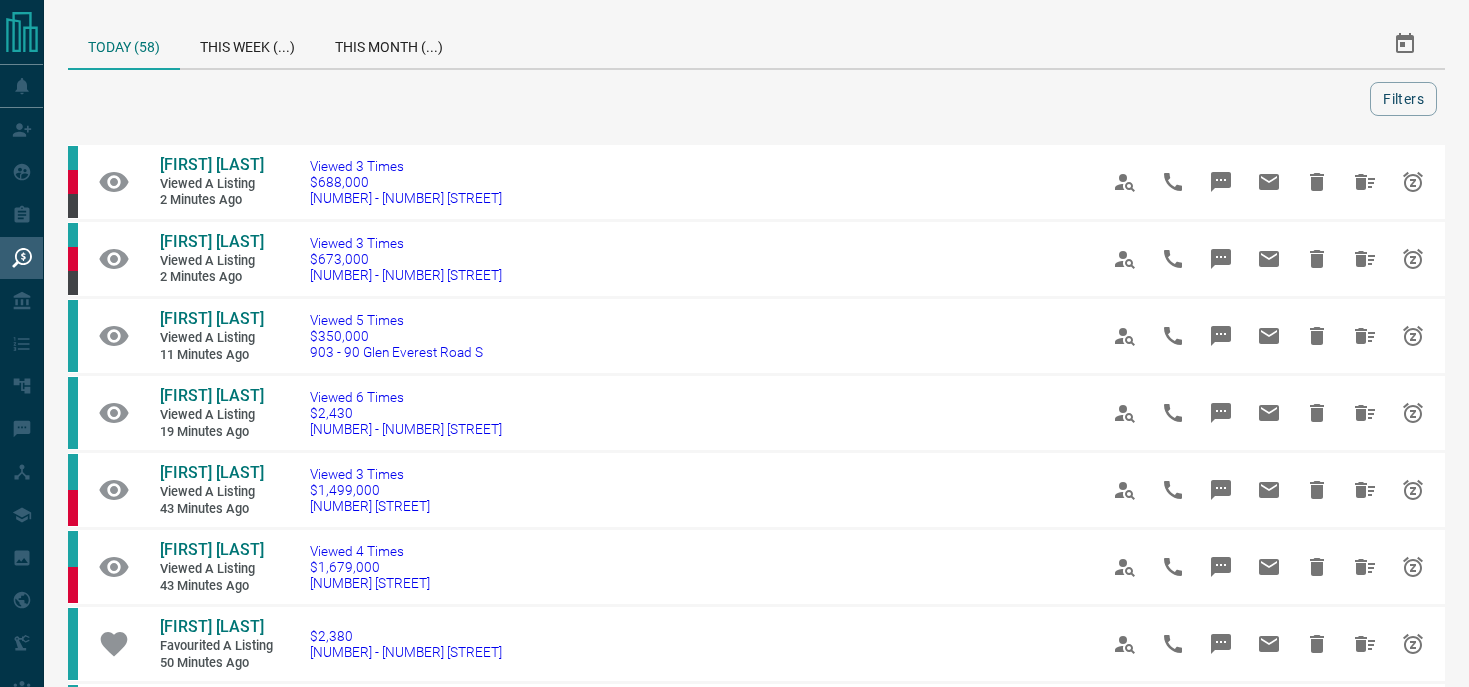 click on "Today (58)" at bounding box center [124, 45] 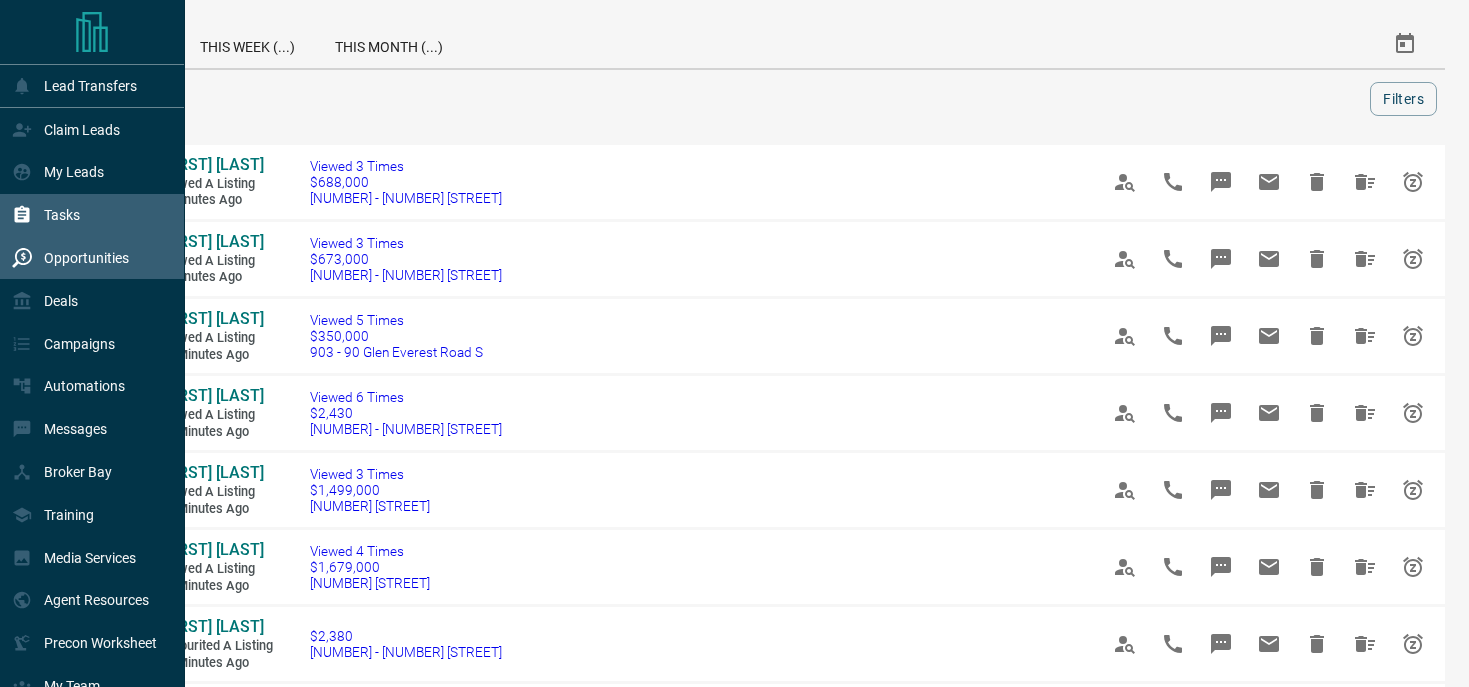 click on "Tasks" at bounding box center [46, 215] 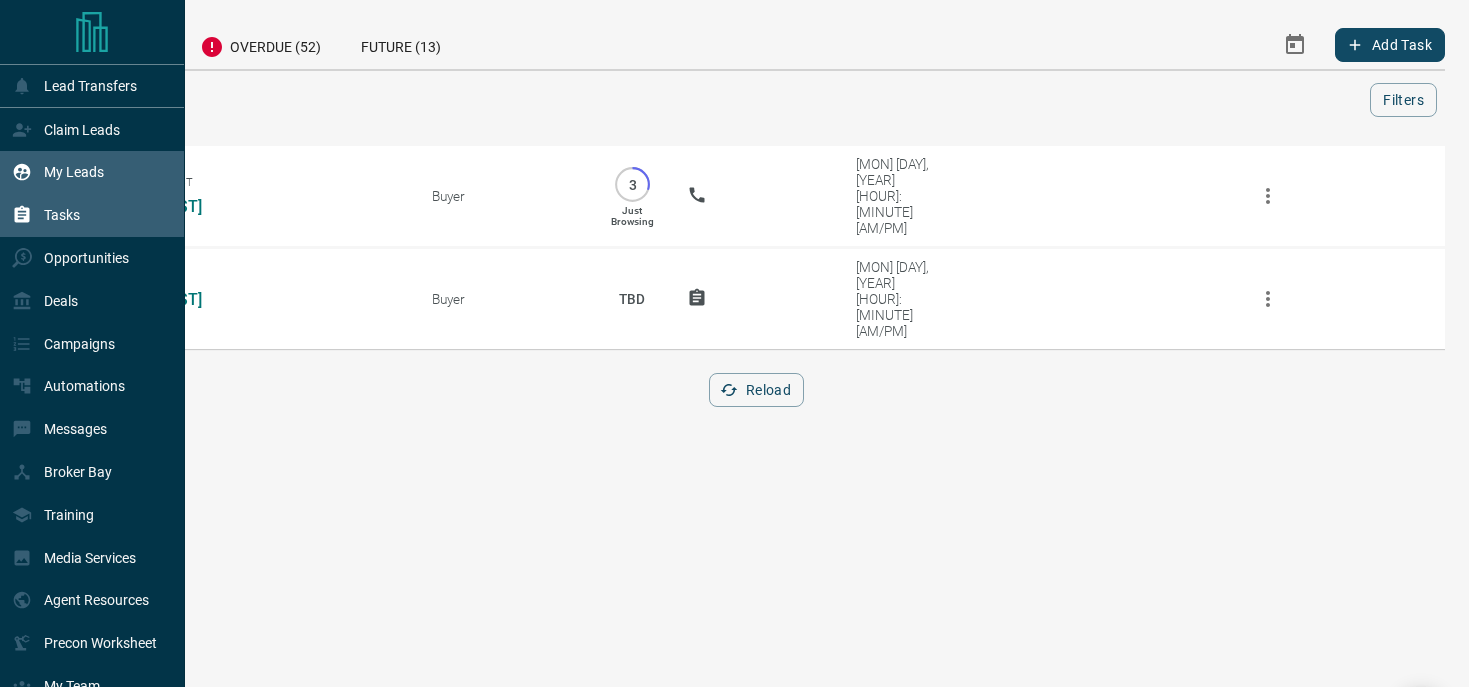click on "My Leads" at bounding box center [74, 172] 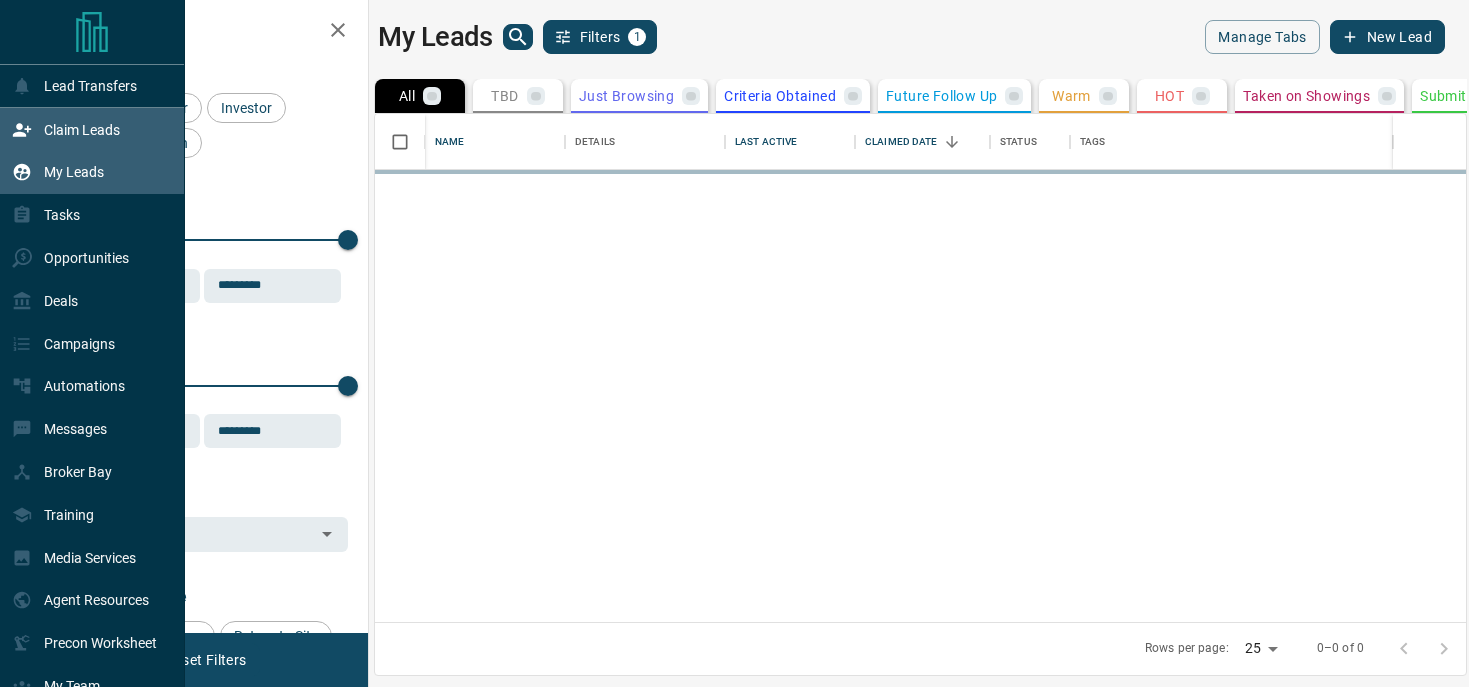 scroll, scrollTop: 1, scrollLeft: 1, axis: both 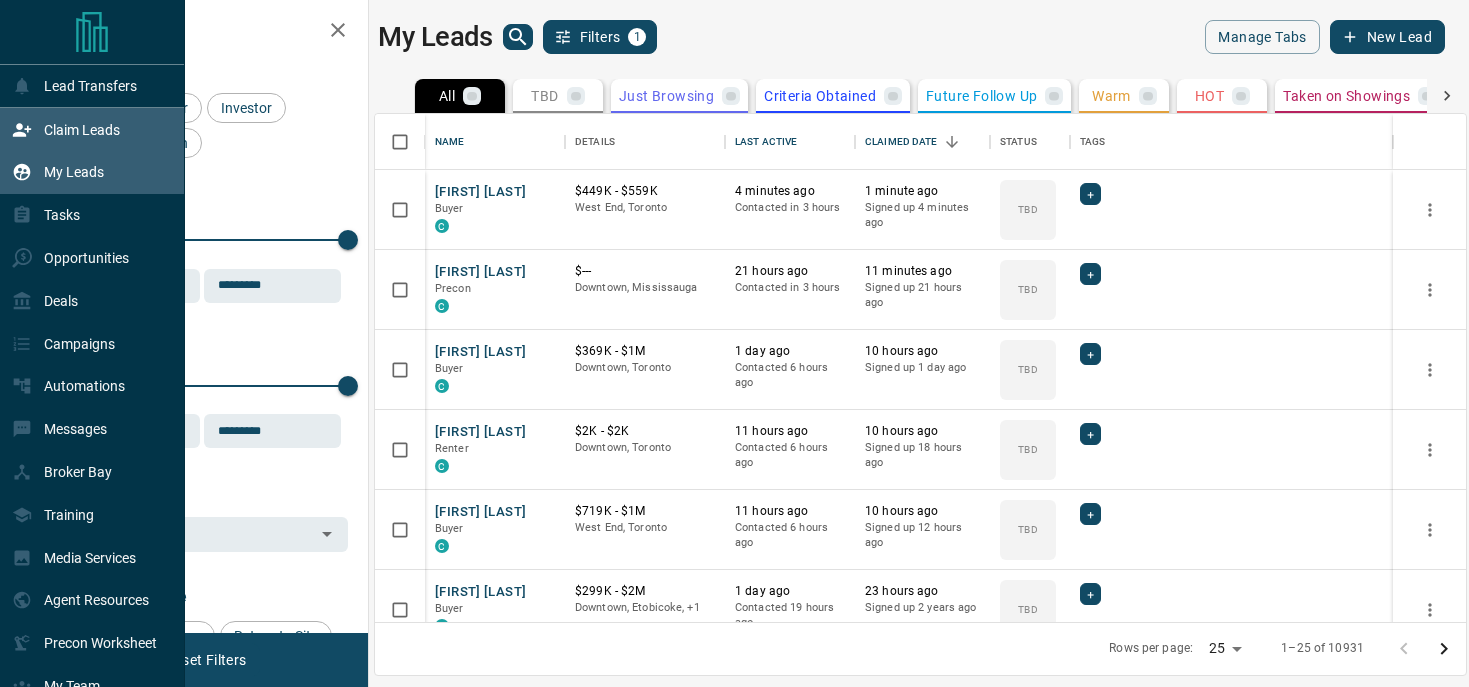 click on "Claim Leads" at bounding box center [82, 130] 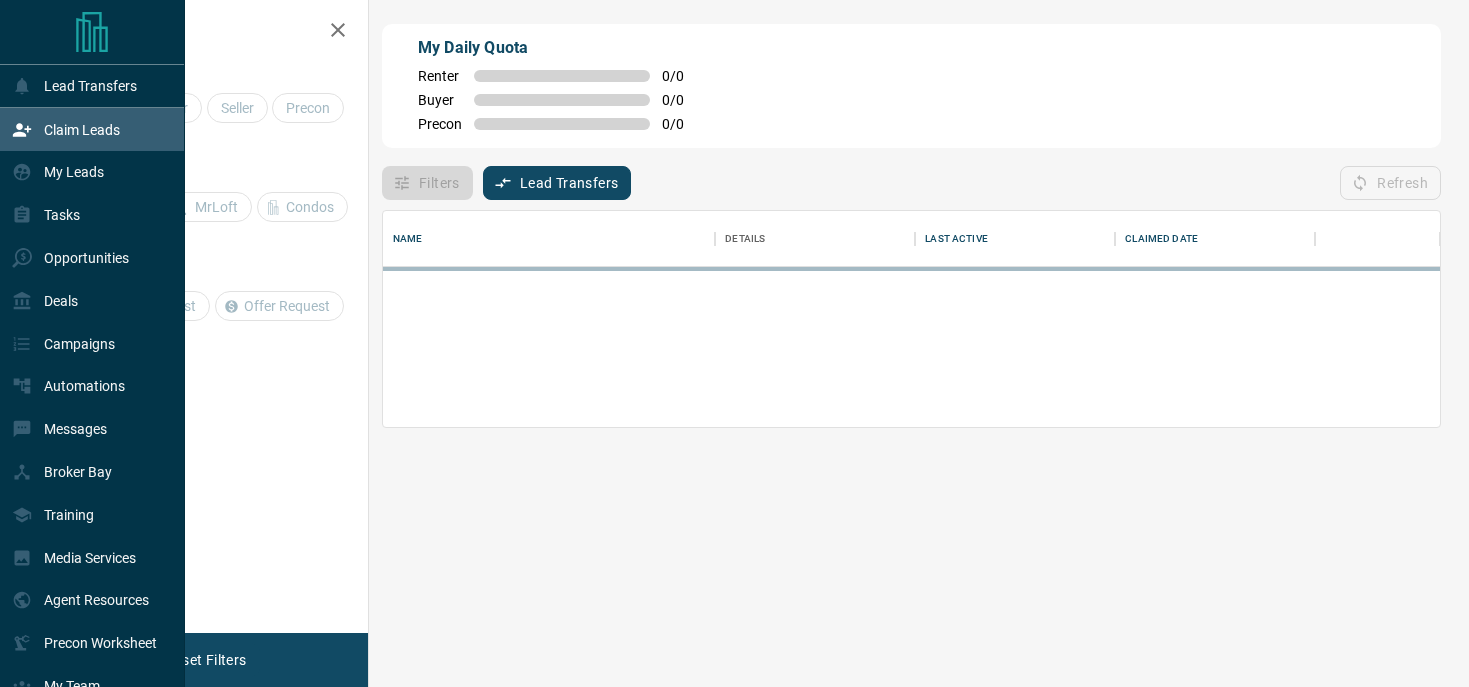 scroll, scrollTop: 0, scrollLeft: 0, axis: both 